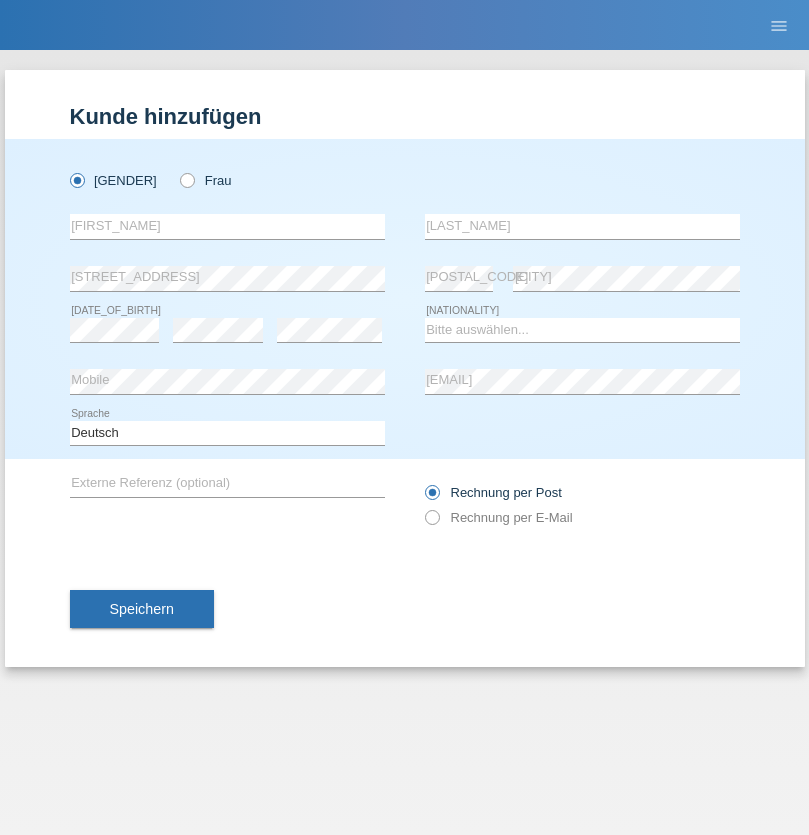 scroll, scrollTop: 0, scrollLeft: 0, axis: both 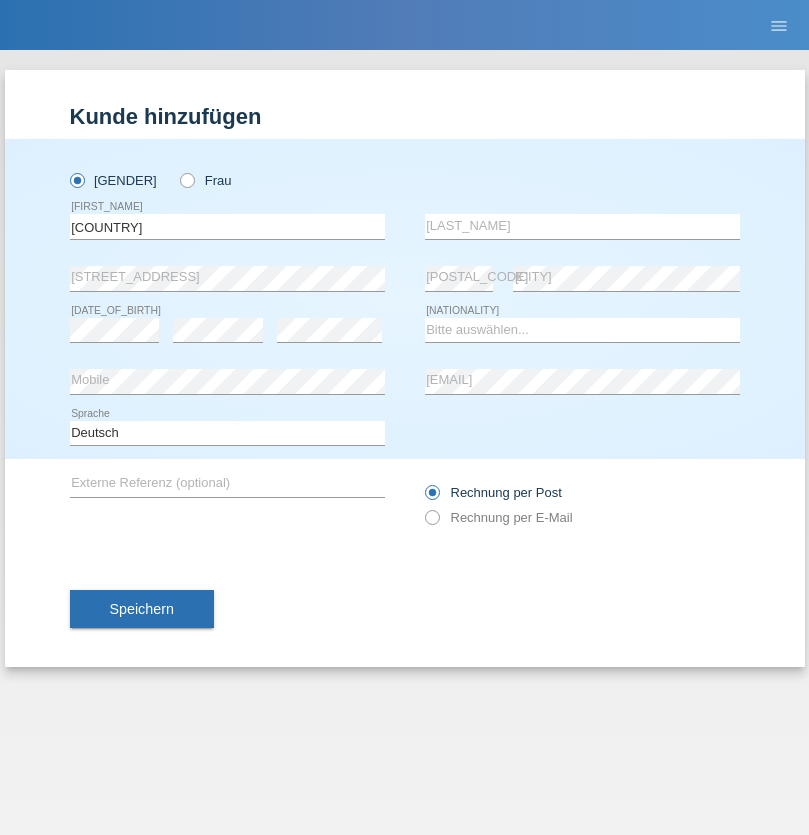 type on "[COUNTRY]" 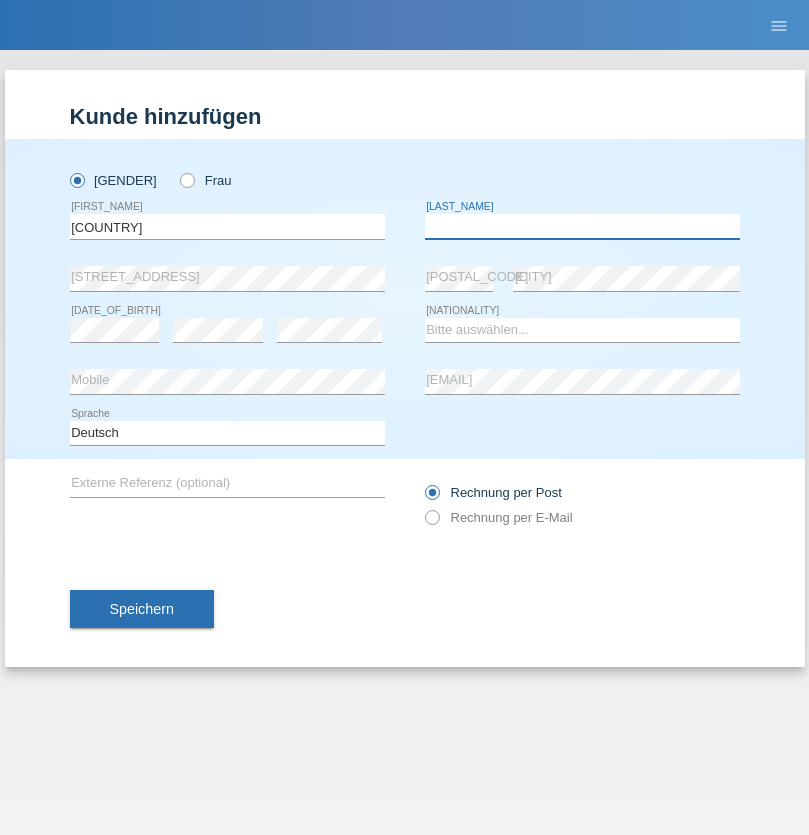 click at bounding box center [582, 226] 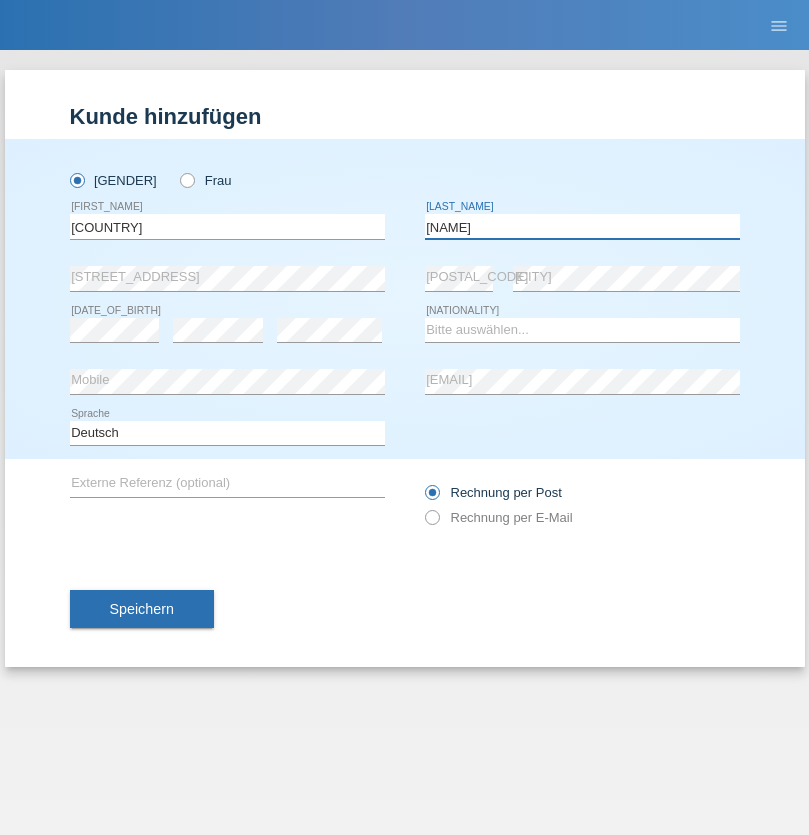 type on "Osas" 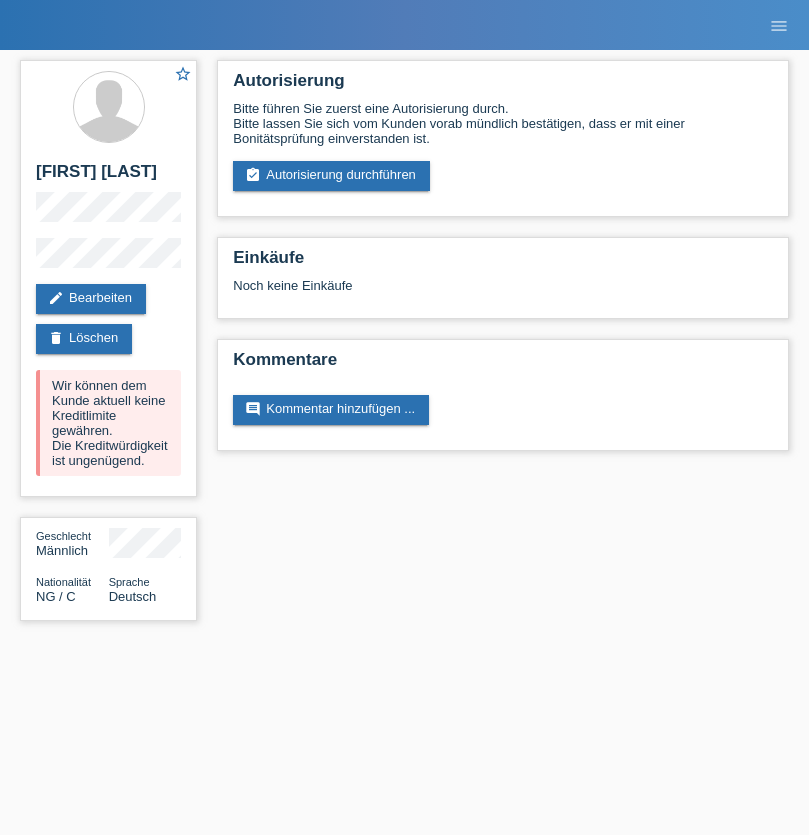 scroll, scrollTop: 0, scrollLeft: 0, axis: both 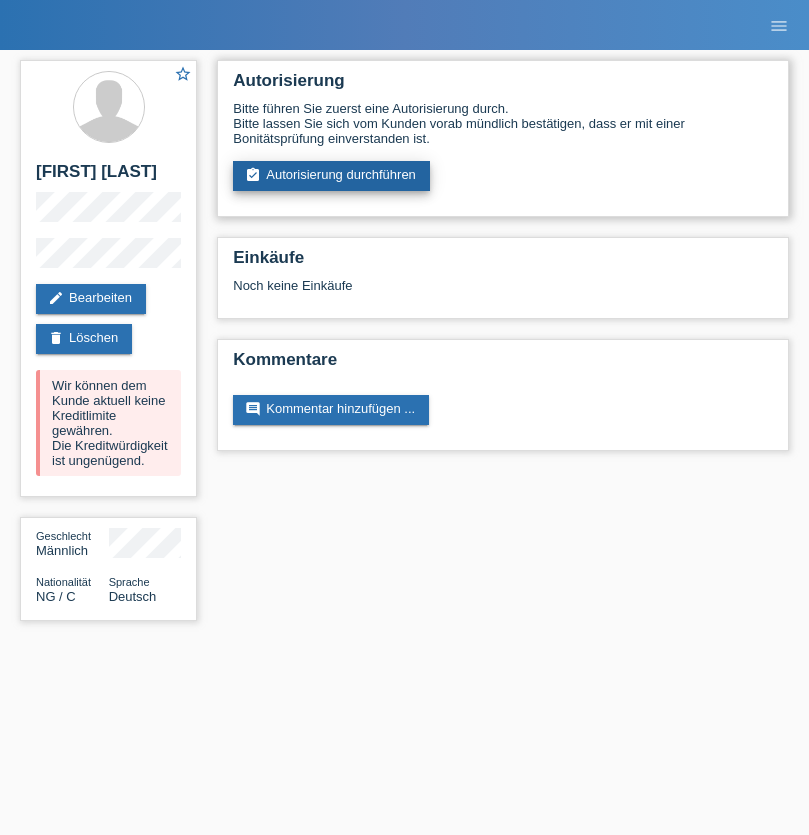 click on "assignment_turned_in  Autorisierung durchführen" at bounding box center [331, 176] 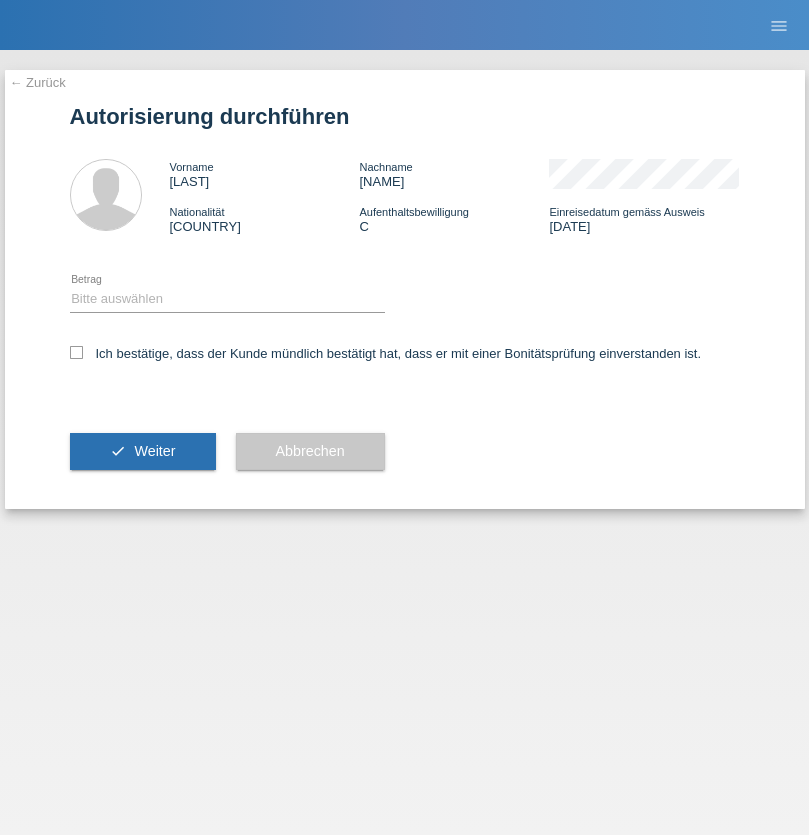 scroll, scrollTop: 0, scrollLeft: 0, axis: both 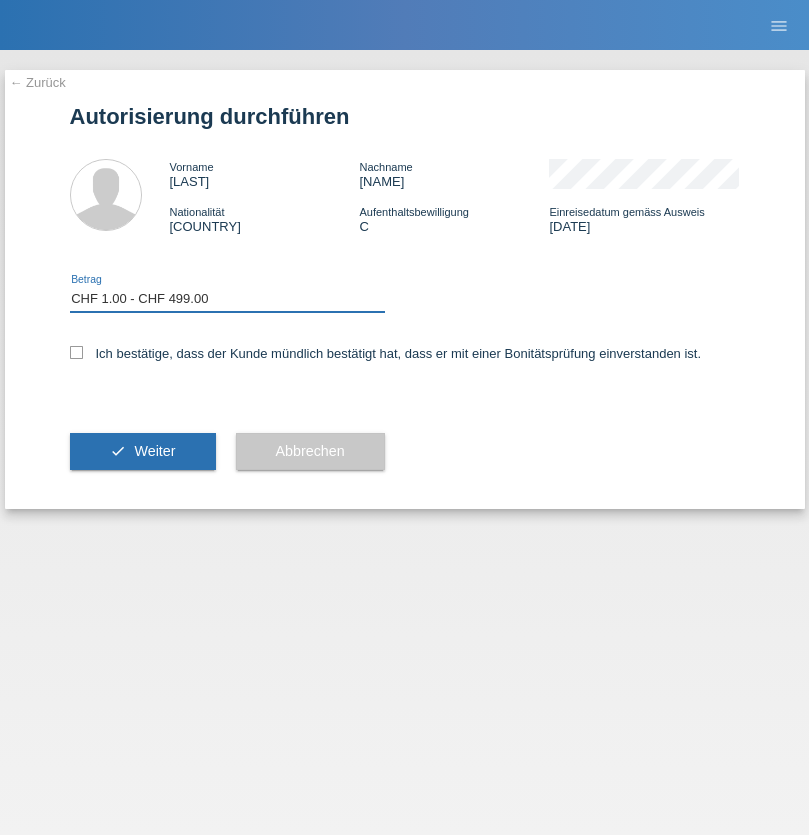 checkbox on "true" 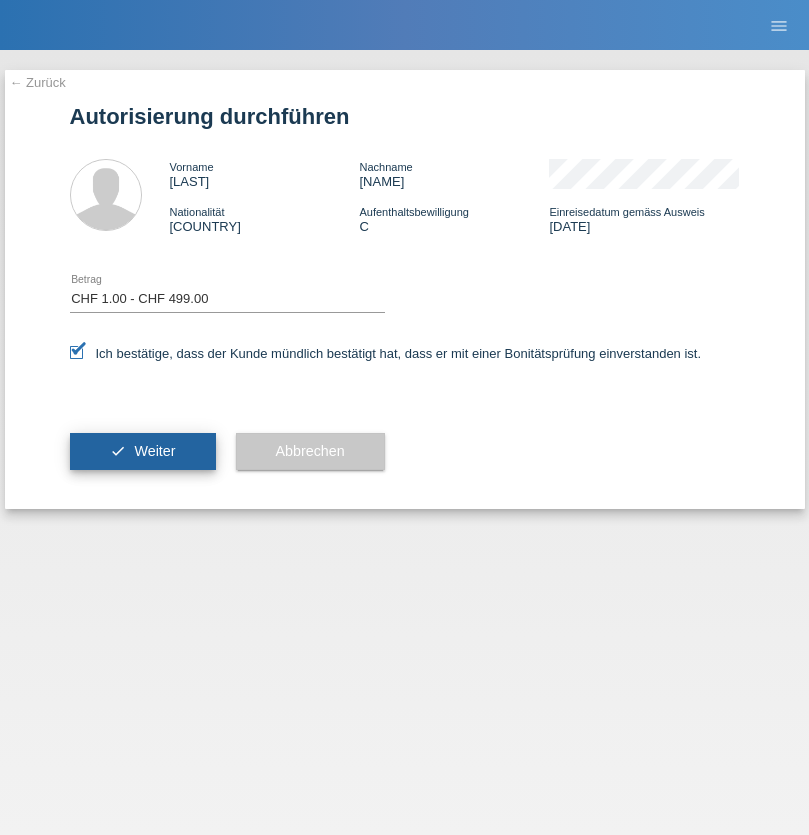 click on "Weiter" at bounding box center (154, 451) 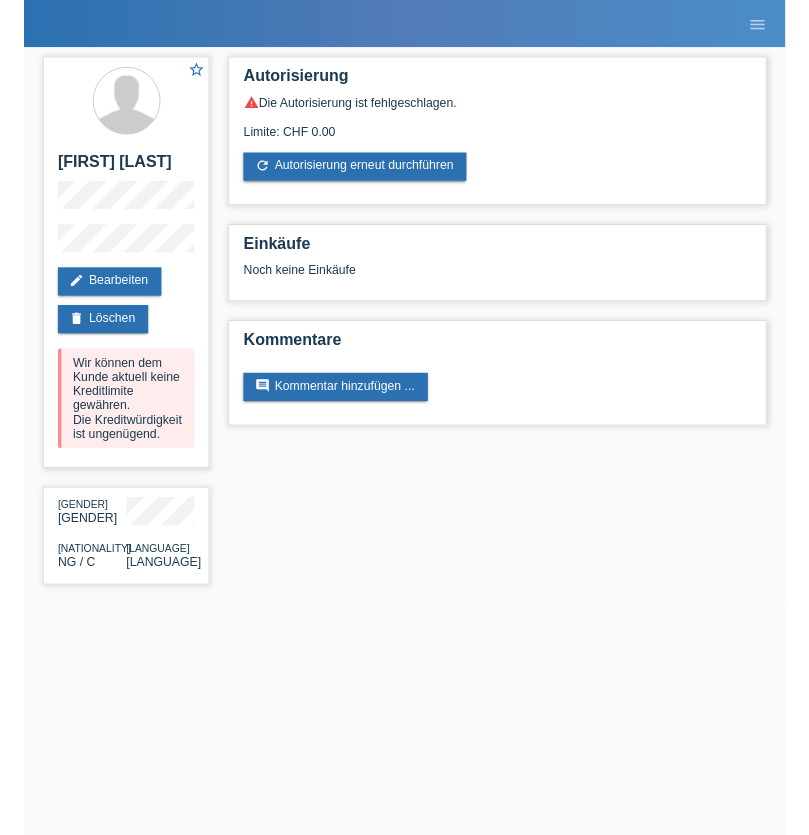 scroll, scrollTop: 0, scrollLeft: 0, axis: both 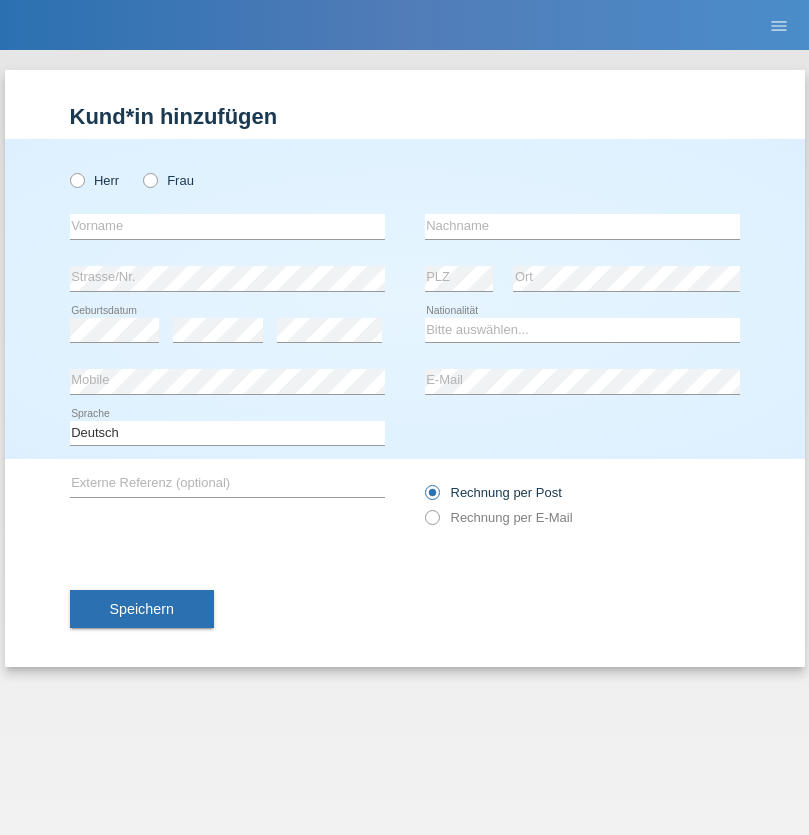 radio on "true" 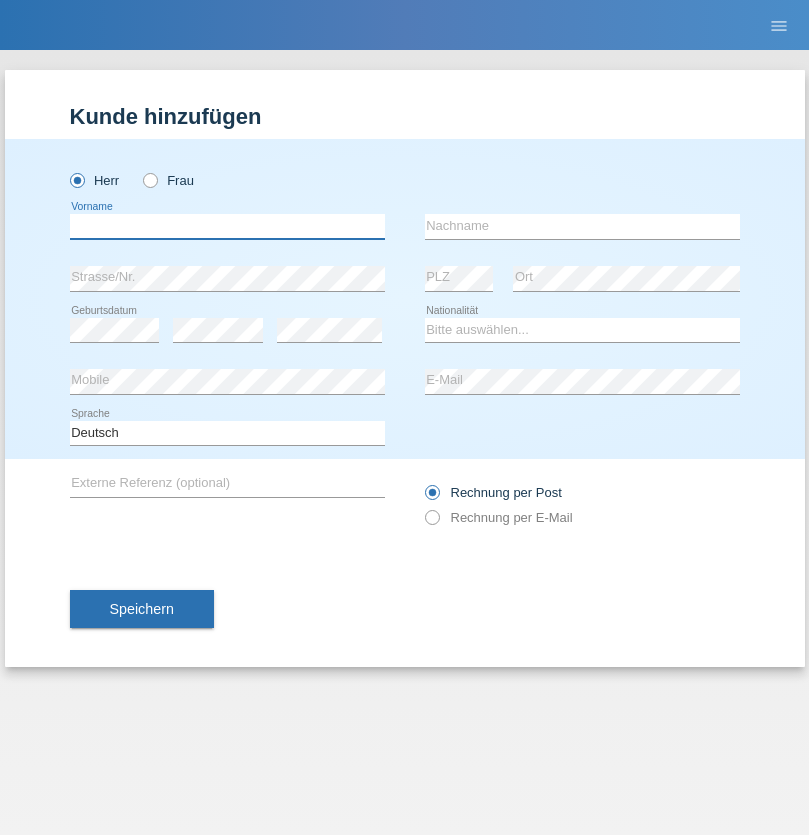 click at bounding box center [227, 226] 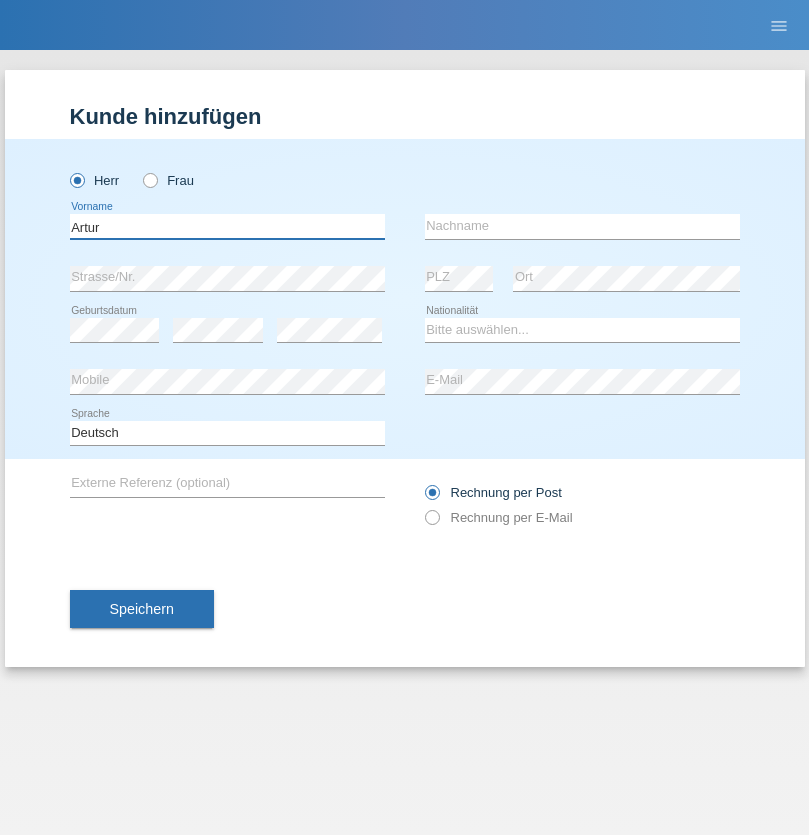 type on "[FIRST]" 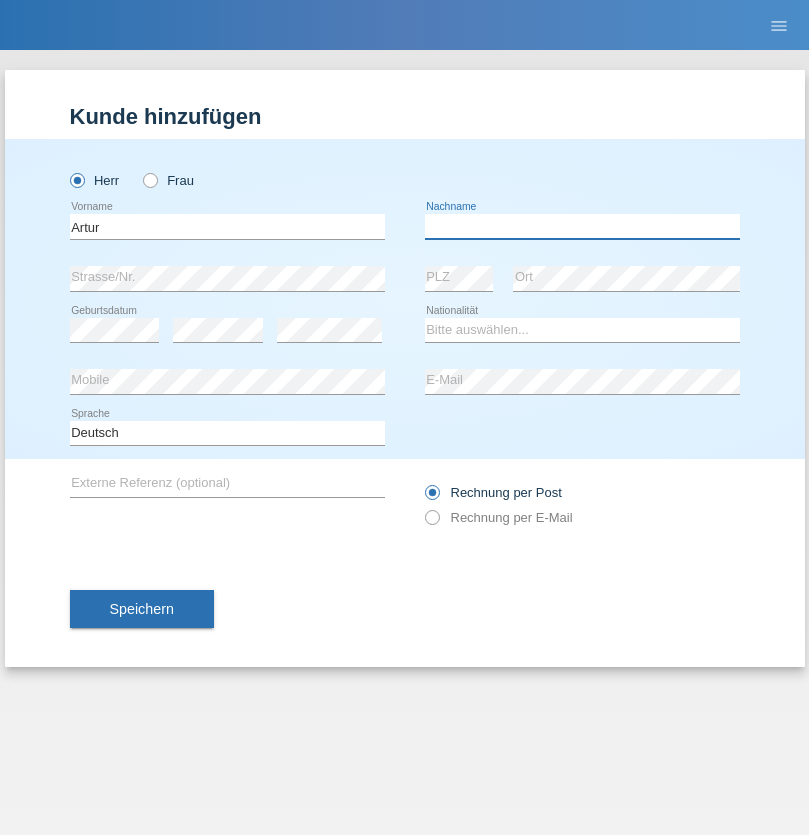 click at bounding box center (582, 226) 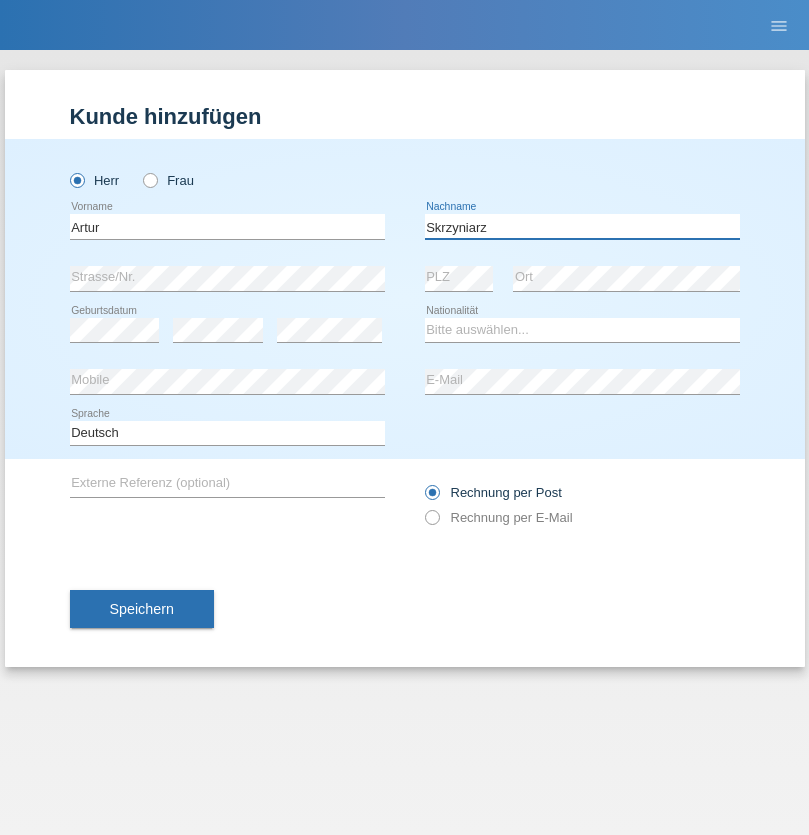 type on "Skrzyniarz" 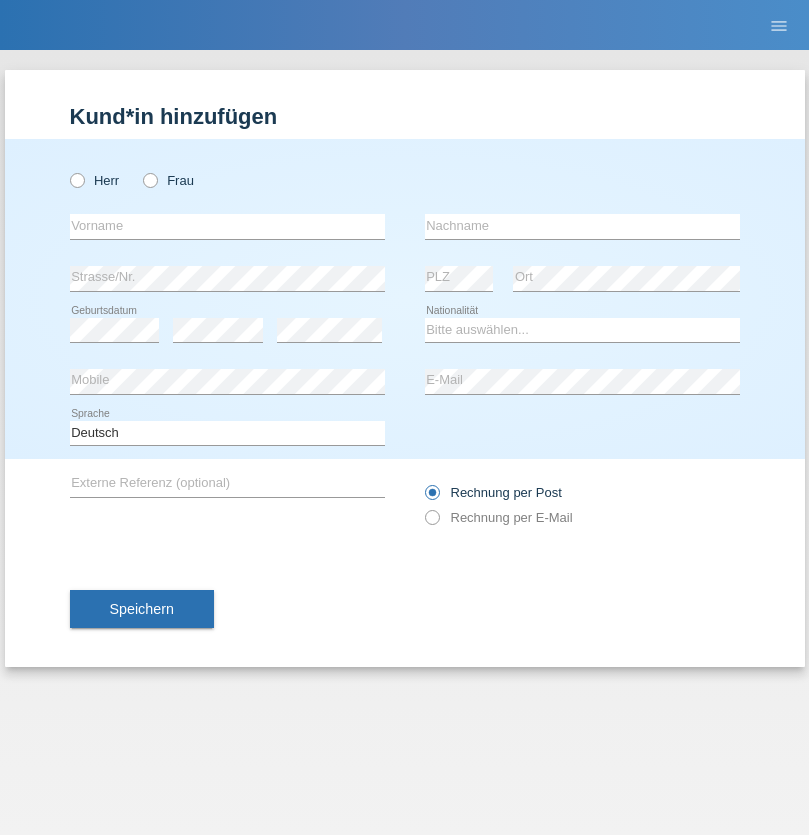 scroll, scrollTop: 0, scrollLeft: 0, axis: both 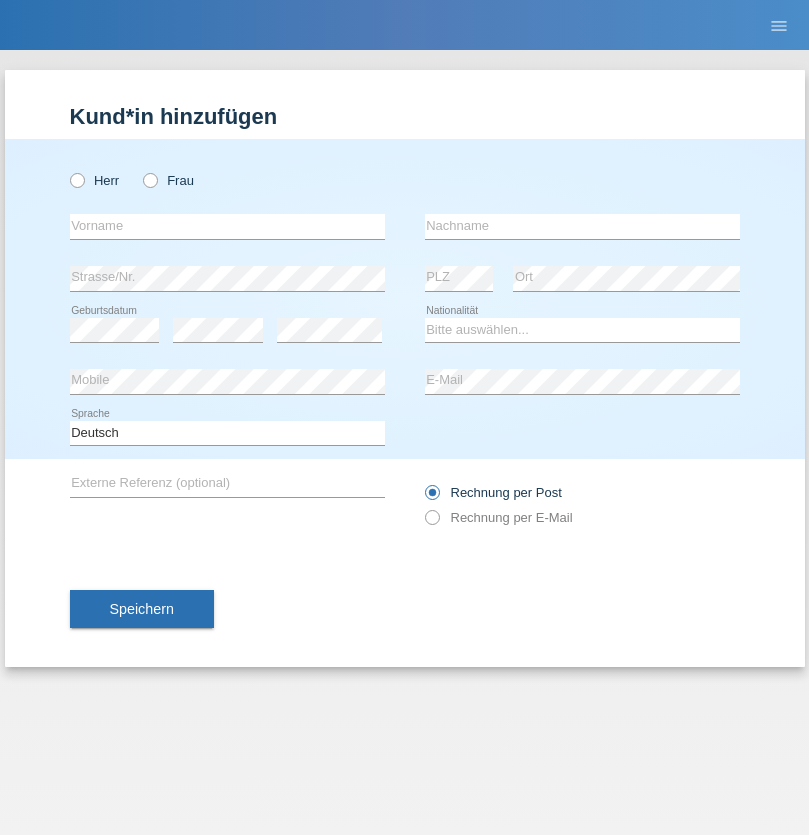 radio on "true" 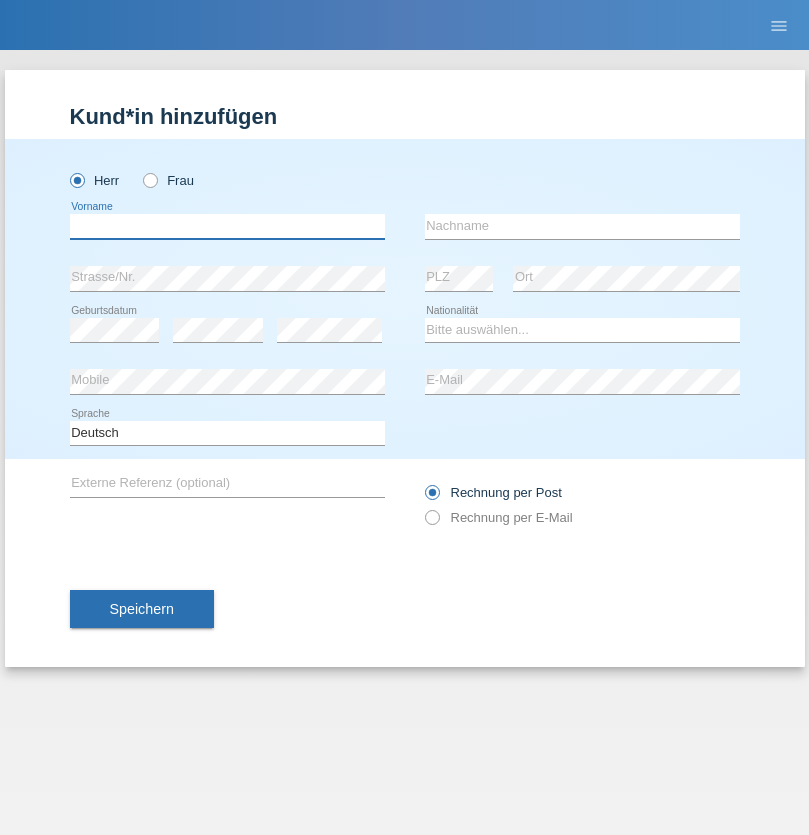 click at bounding box center (227, 226) 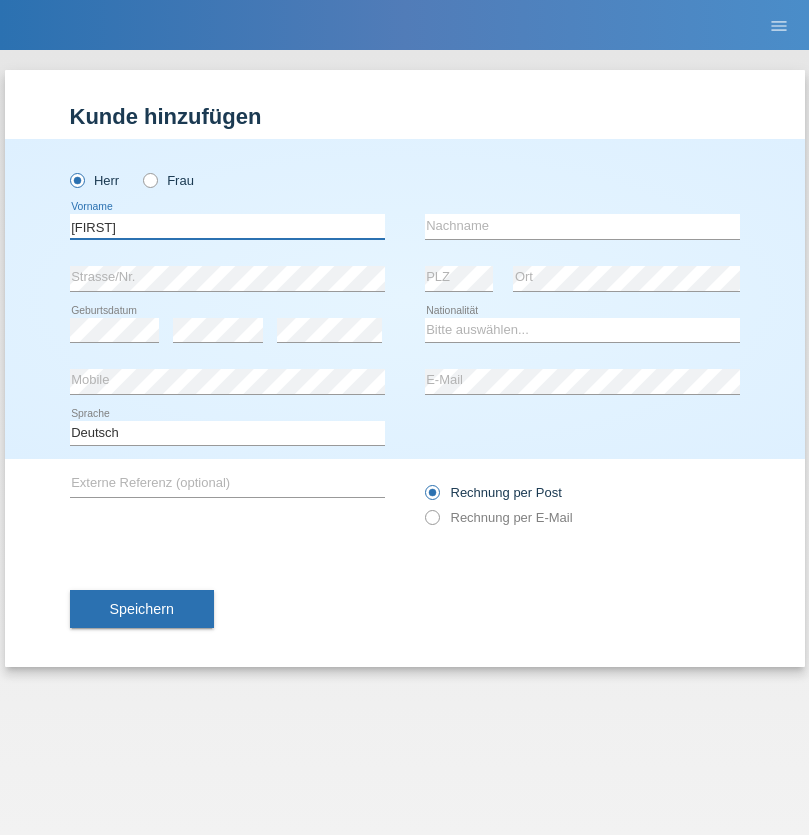 type on "[FIRST]" 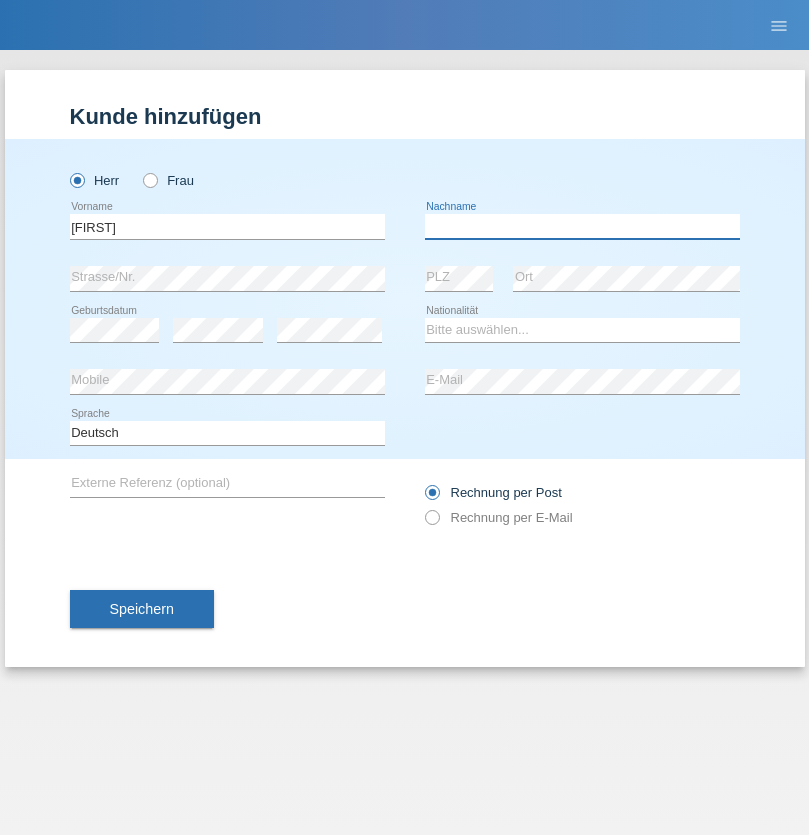 click at bounding box center (582, 226) 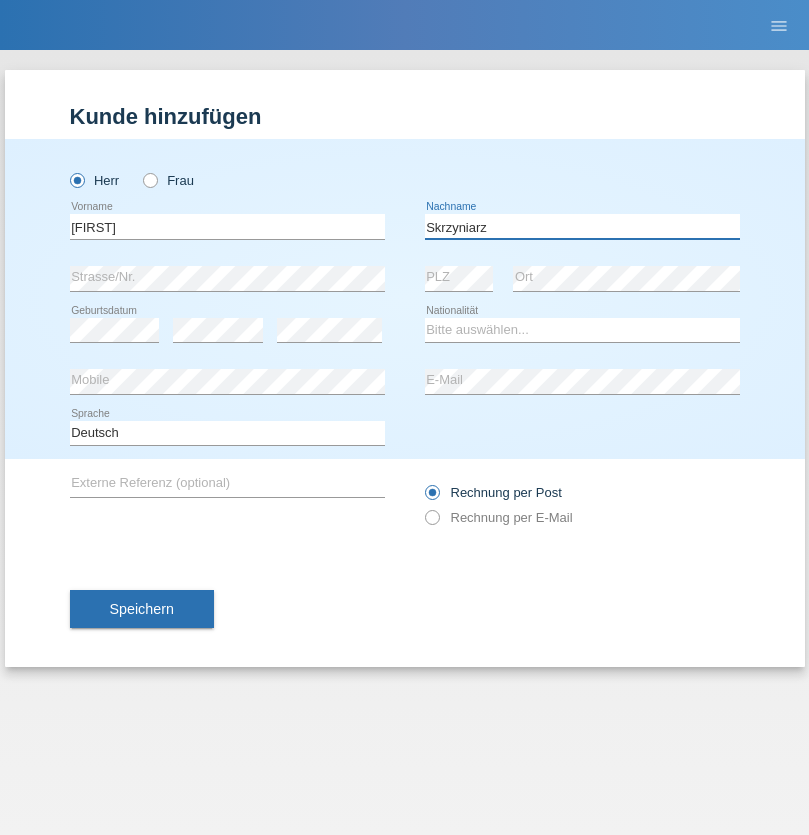 type on "Skrzyniarz" 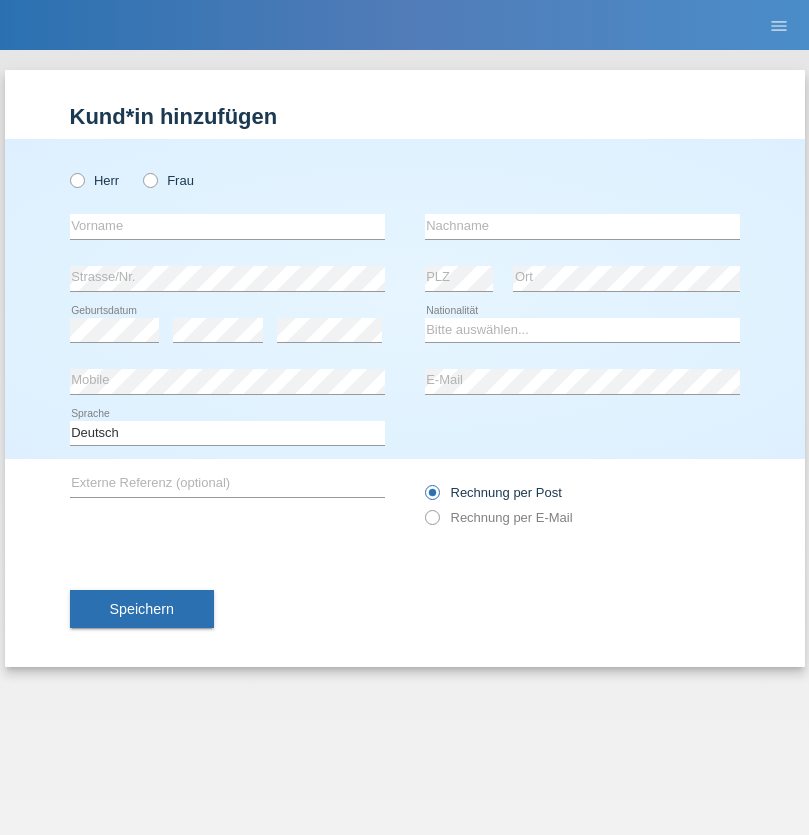 scroll, scrollTop: 0, scrollLeft: 0, axis: both 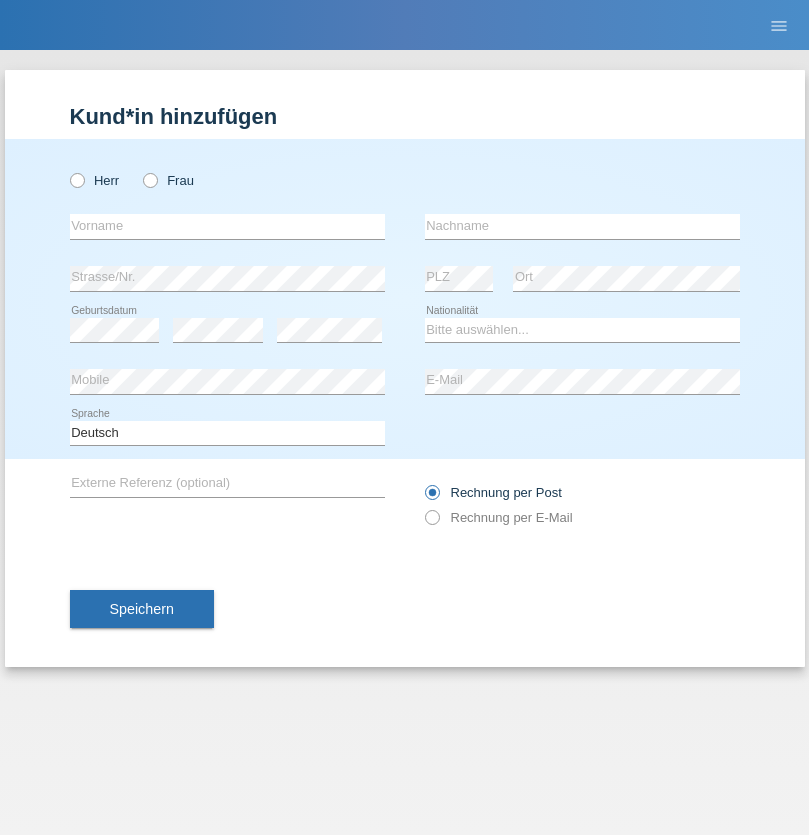 radio on "true" 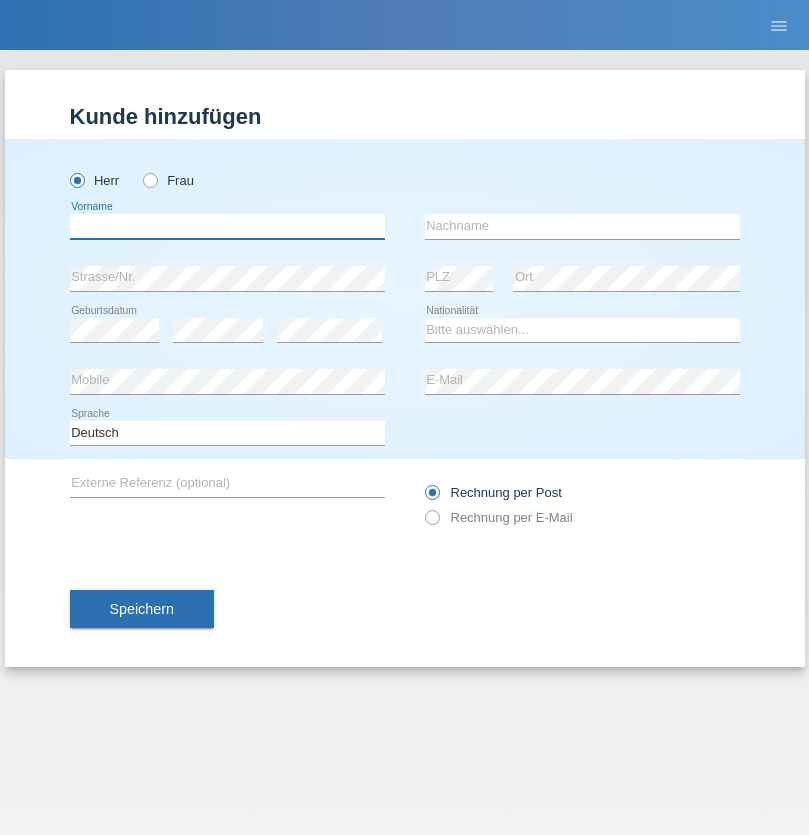 click at bounding box center (227, 226) 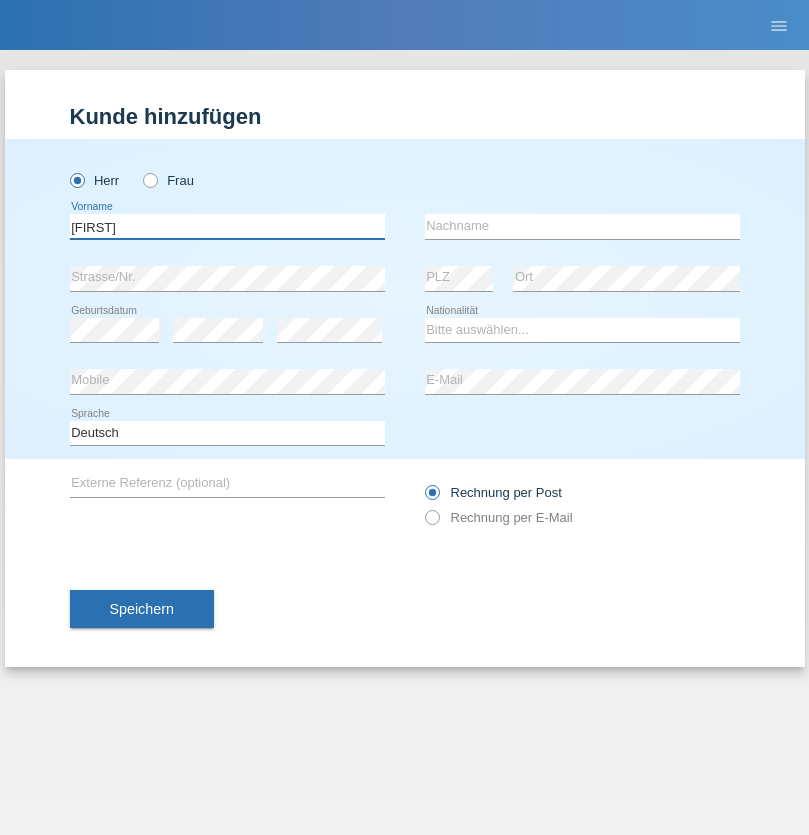 type on "[FIRST]" 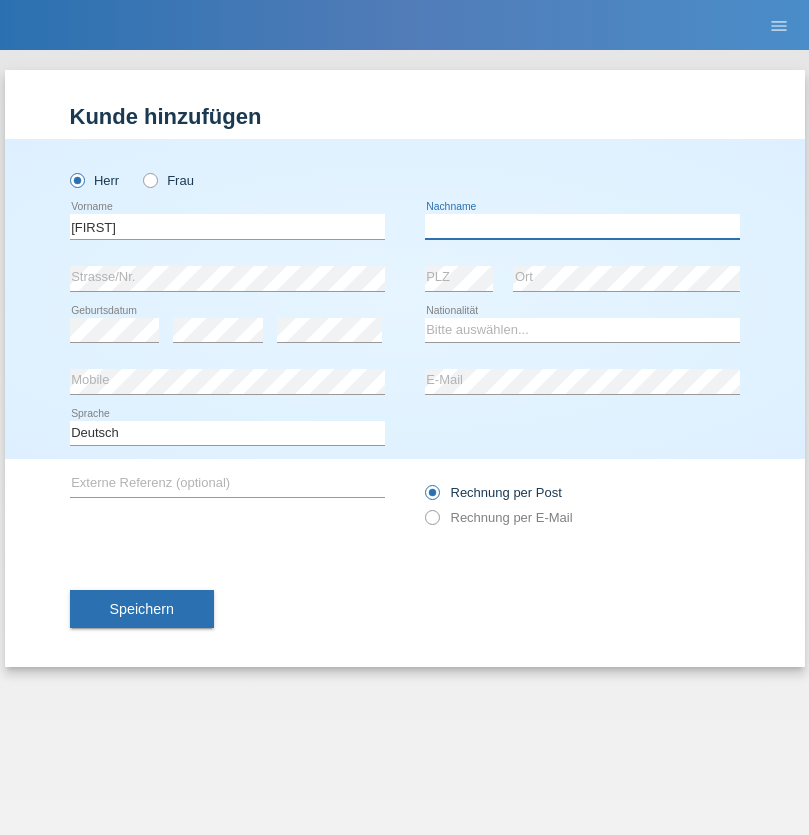 click at bounding box center (582, 226) 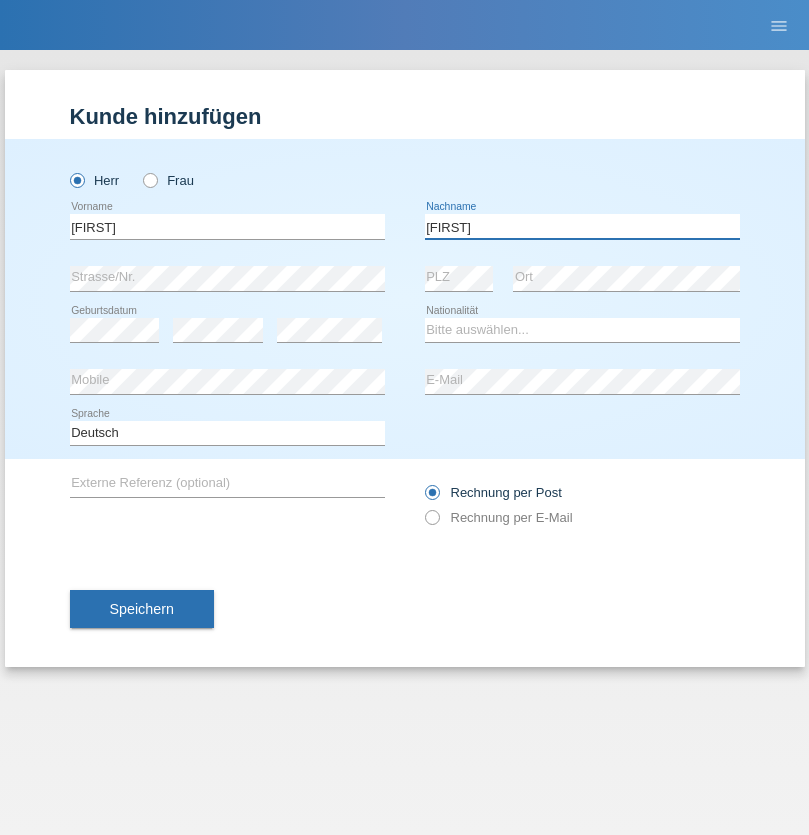 type on "[FIRST]" 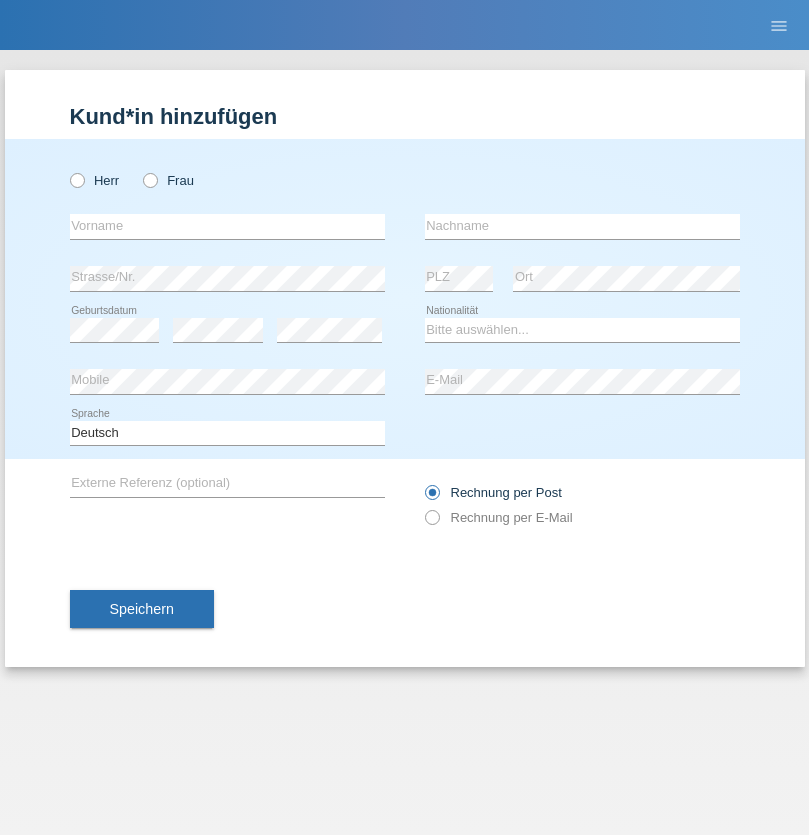 scroll, scrollTop: 0, scrollLeft: 0, axis: both 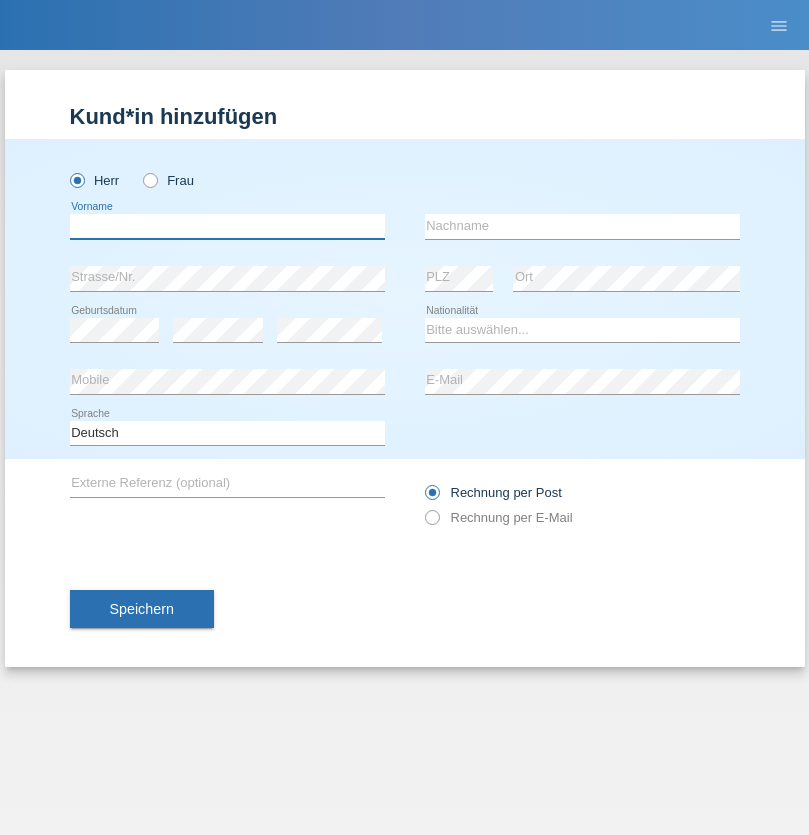 click at bounding box center (227, 226) 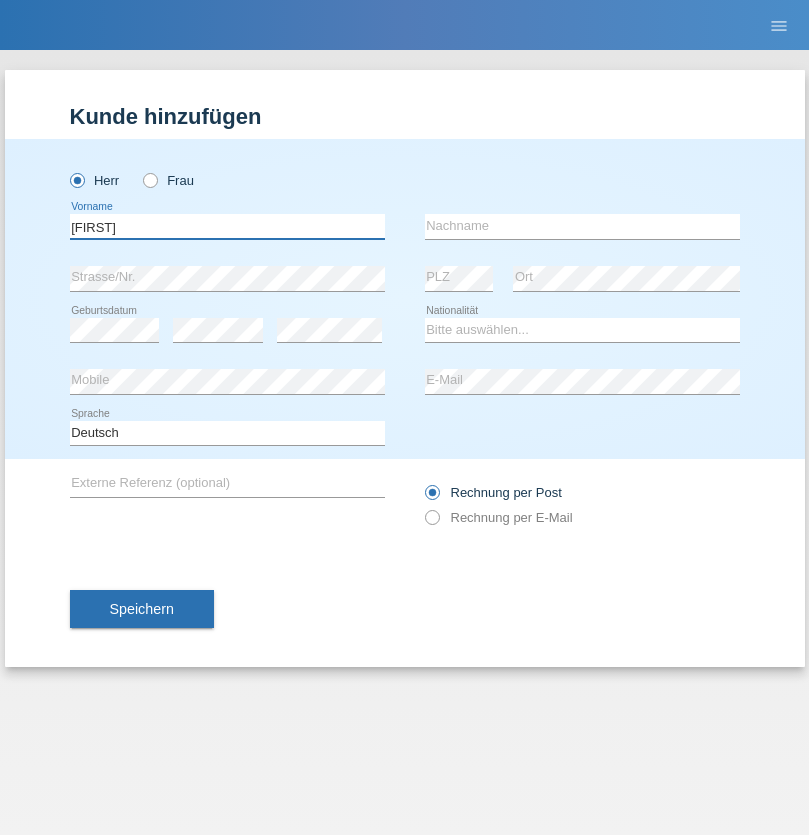 type on "[LAST]" 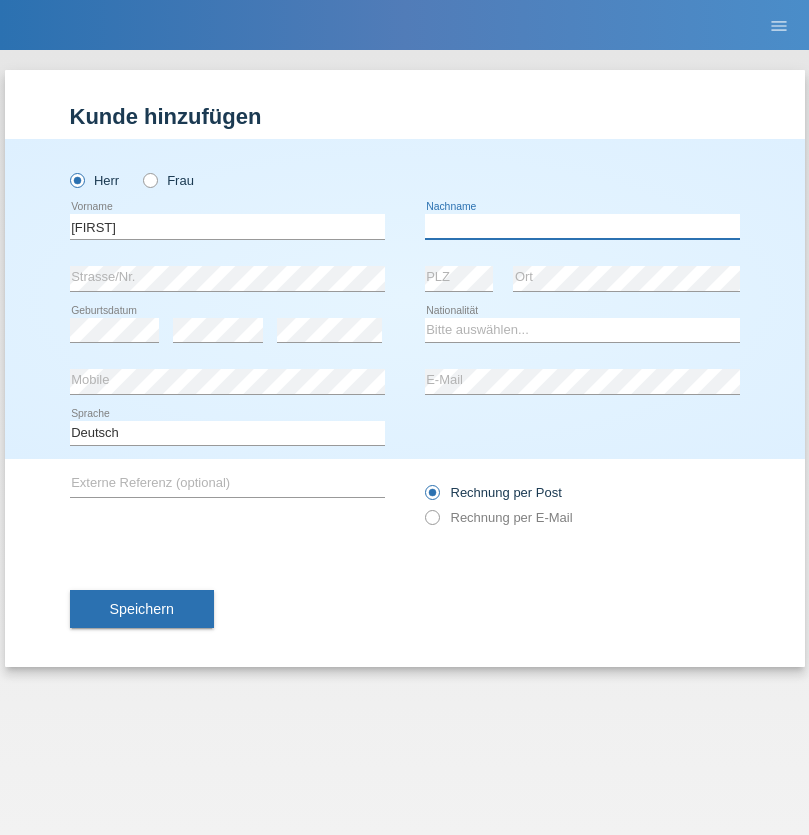 click at bounding box center (582, 226) 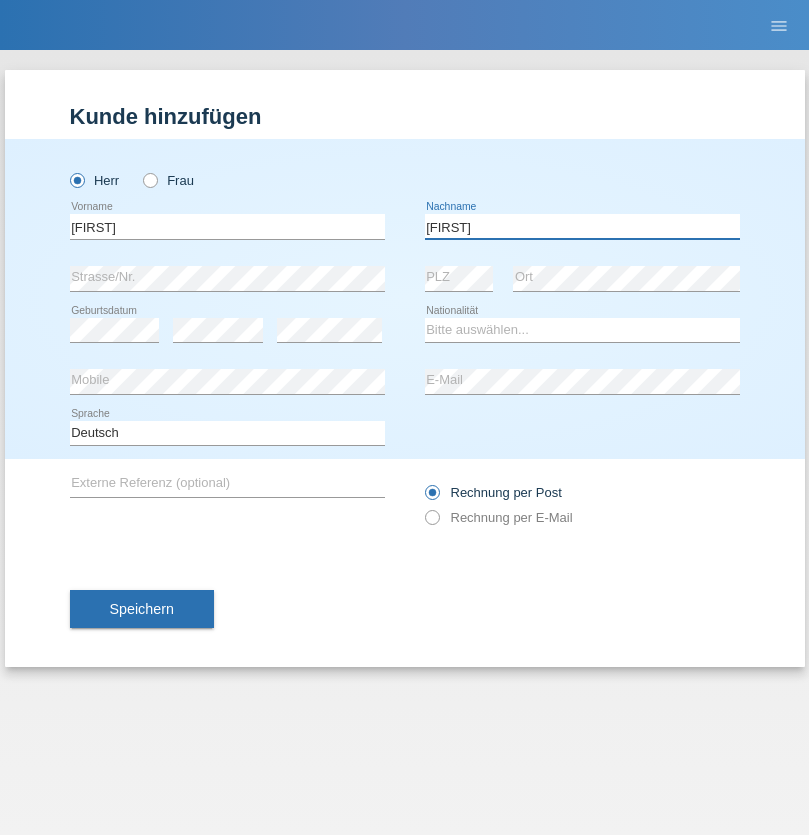 type on "[FIRST]" 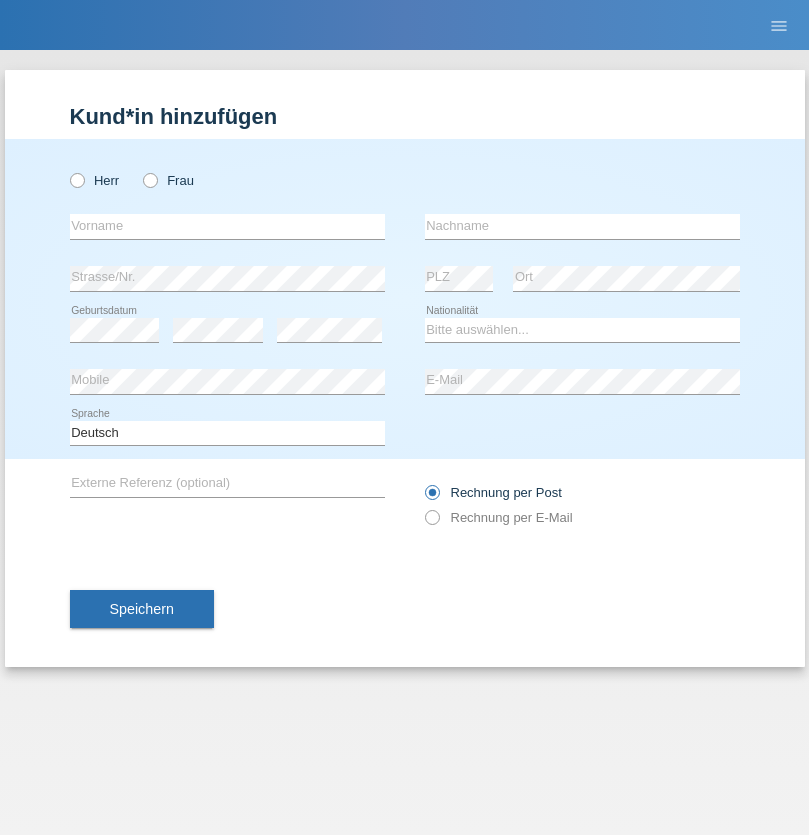 scroll, scrollTop: 0, scrollLeft: 0, axis: both 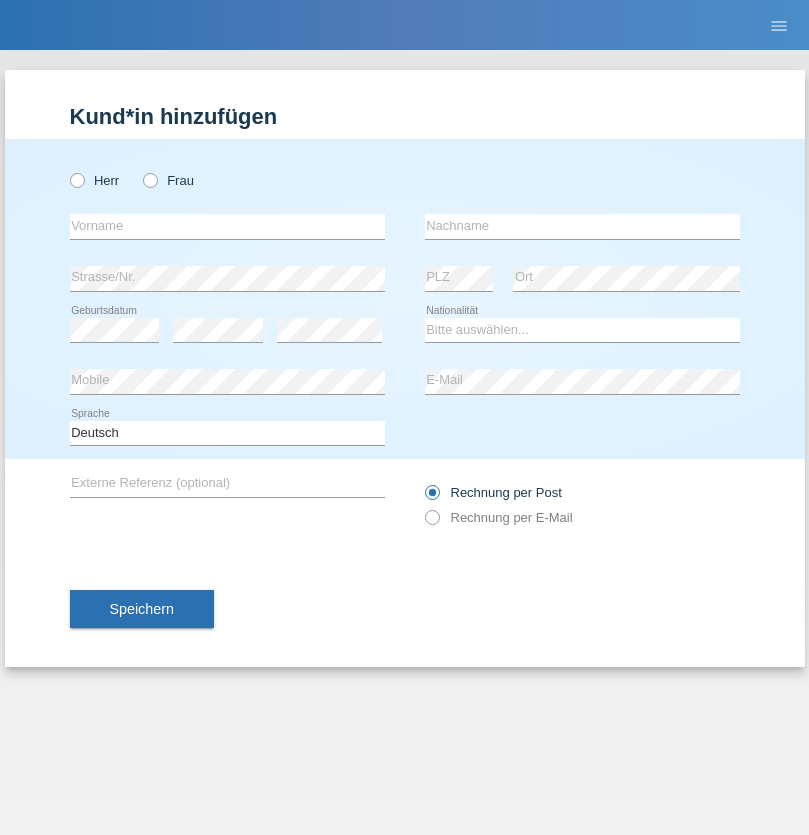 radio on "true" 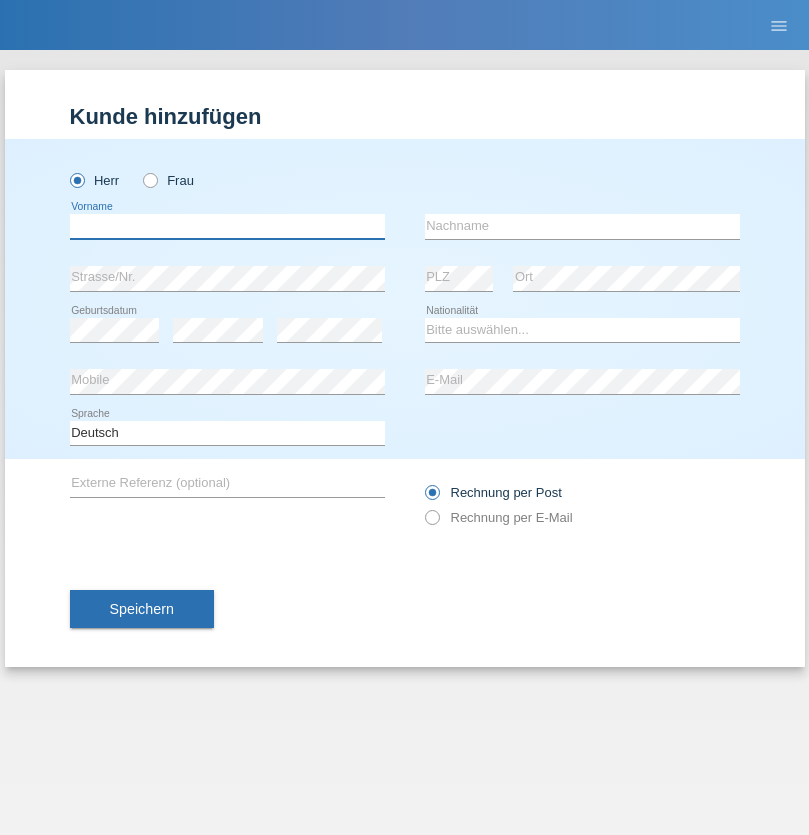 click at bounding box center (227, 226) 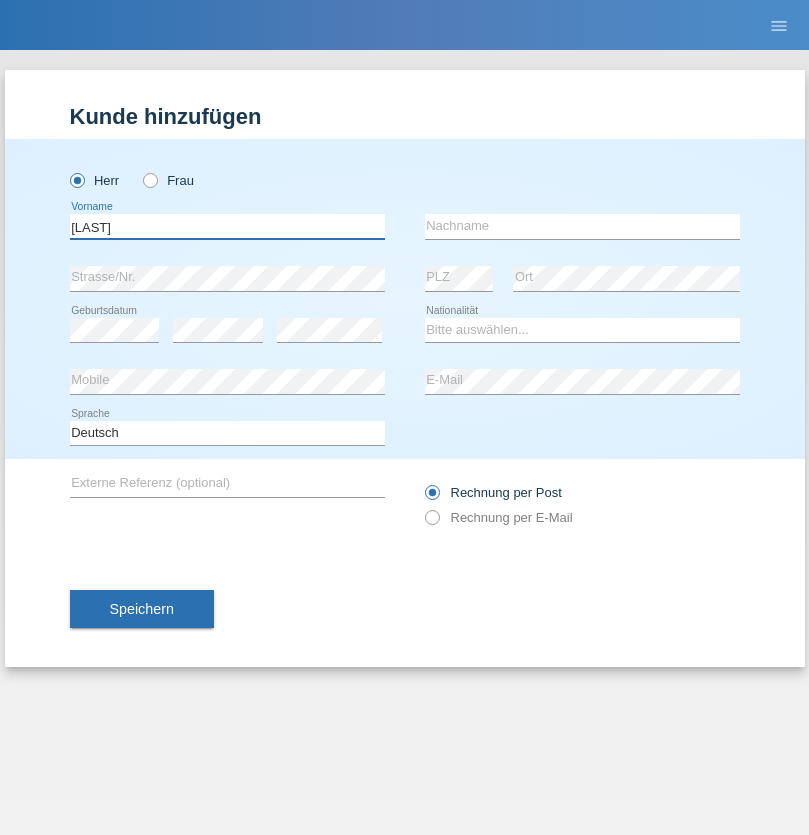 type on "[LAST]" 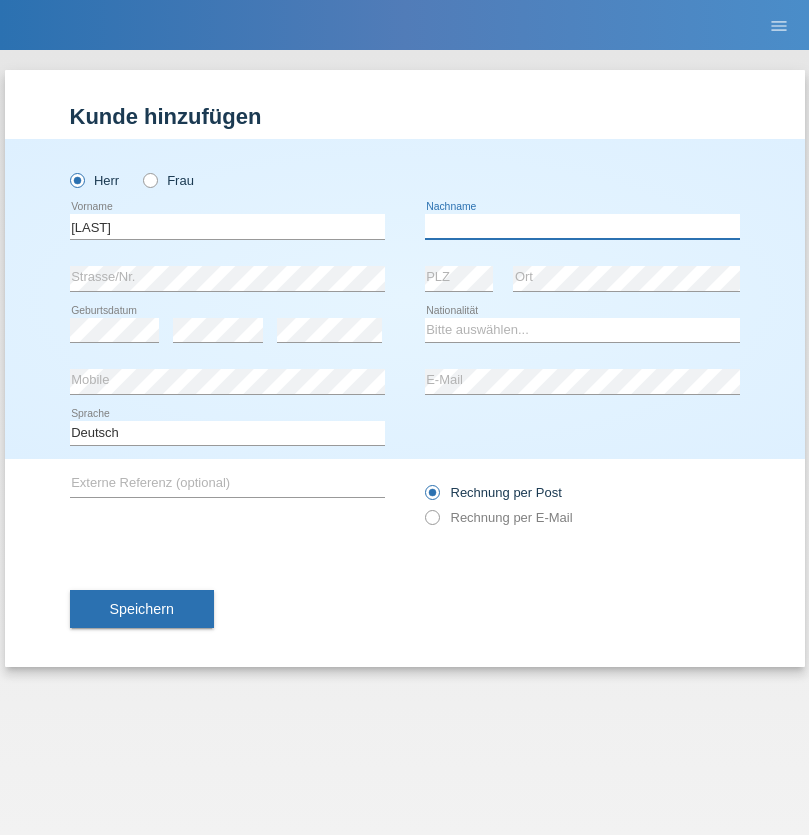 click at bounding box center [582, 226] 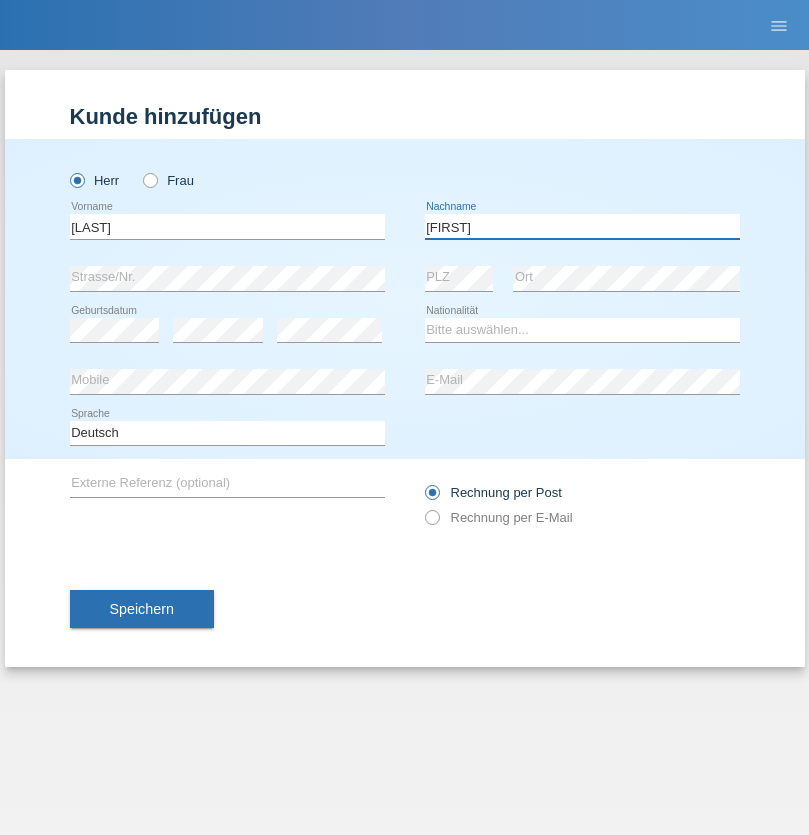 type on "Ayaz" 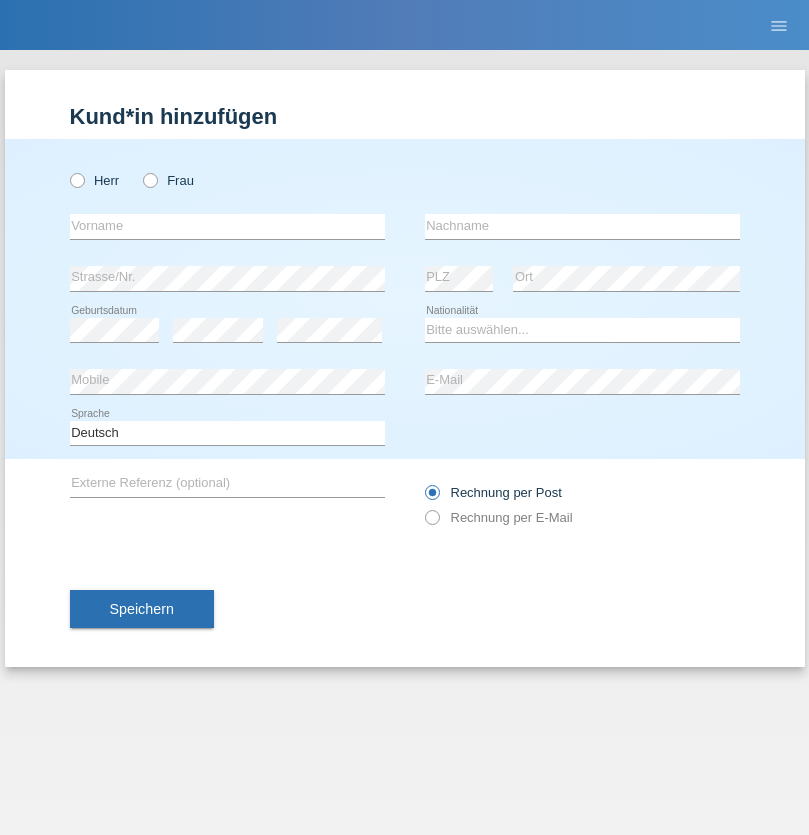 scroll, scrollTop: 0, scrollLeft: 0, axis: both 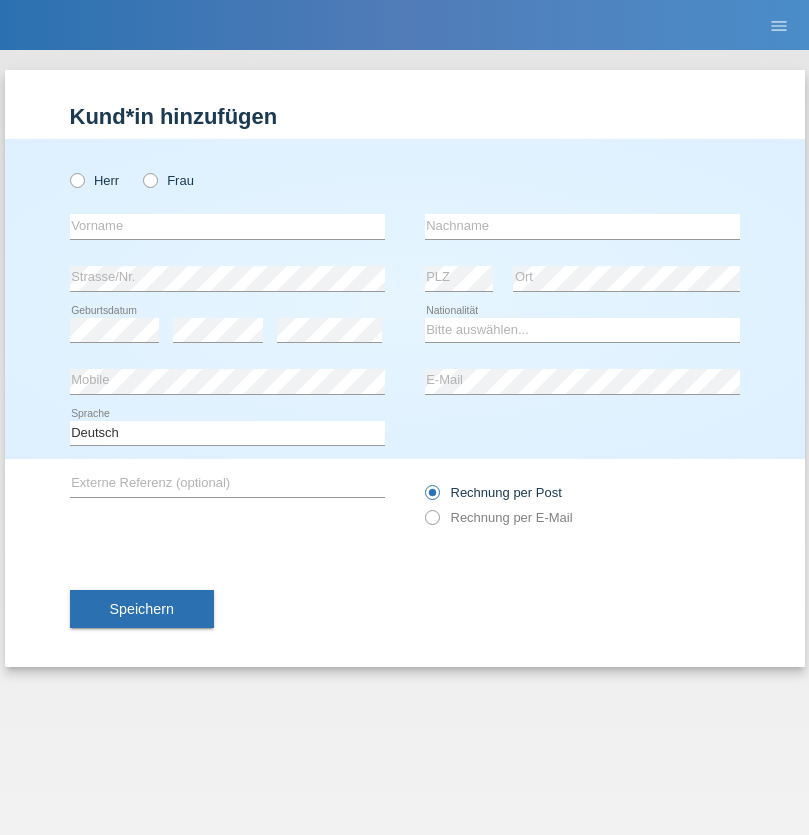 radio on "true" 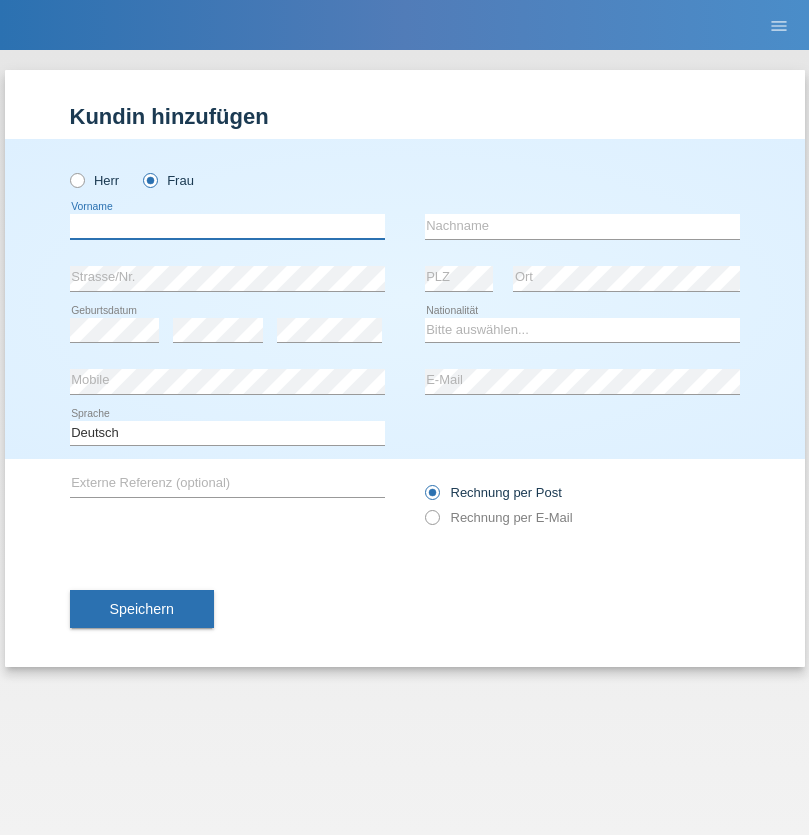 click at bounding box center [227, 226] 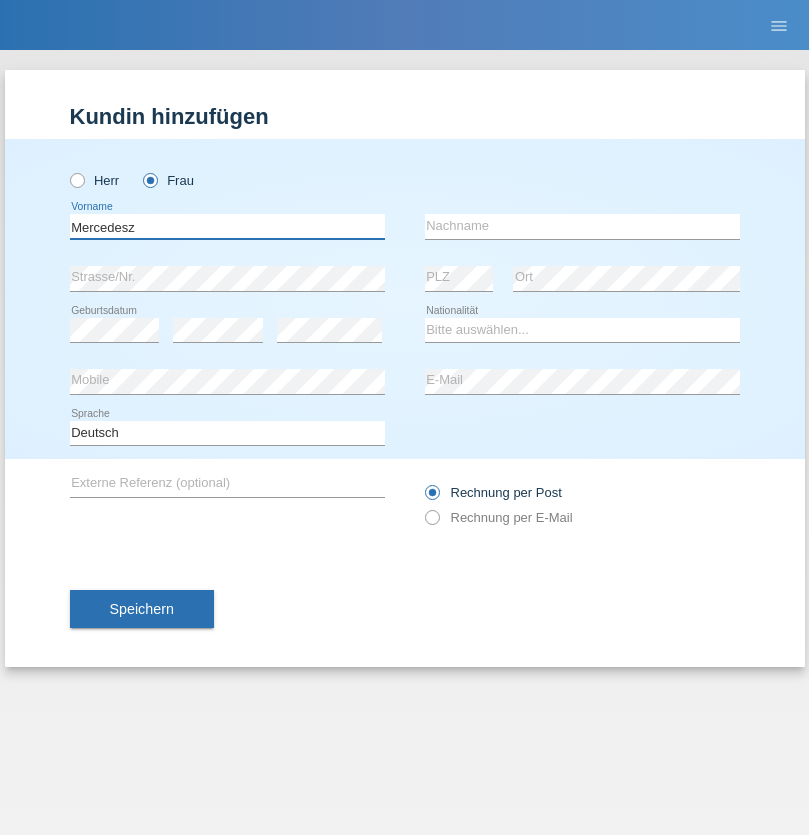 type on "Mercedesz" 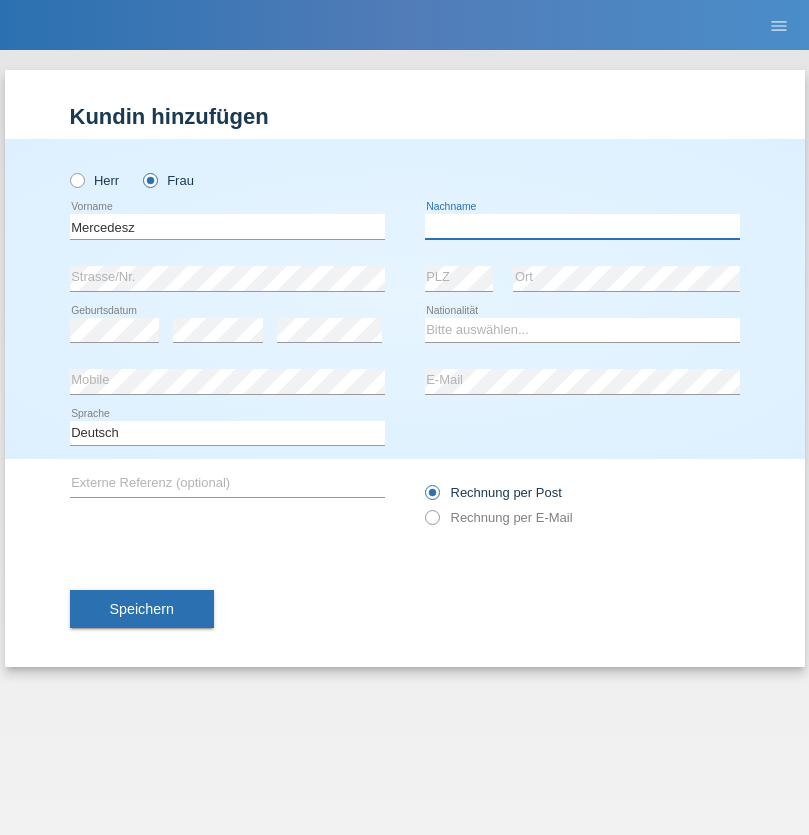 click at bounding box center (582, 226) 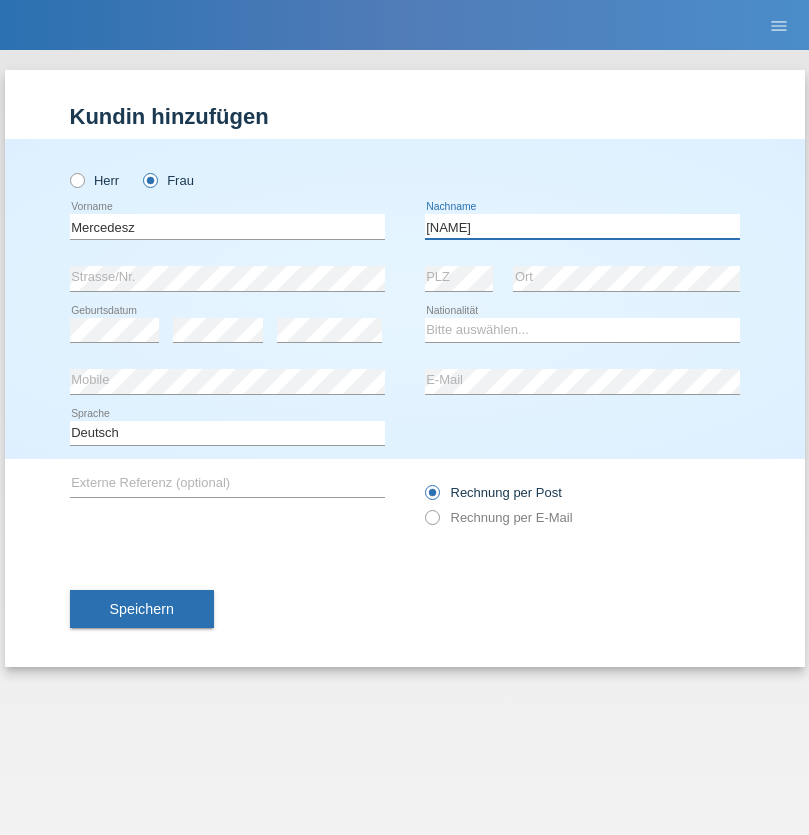 type on "Maria" 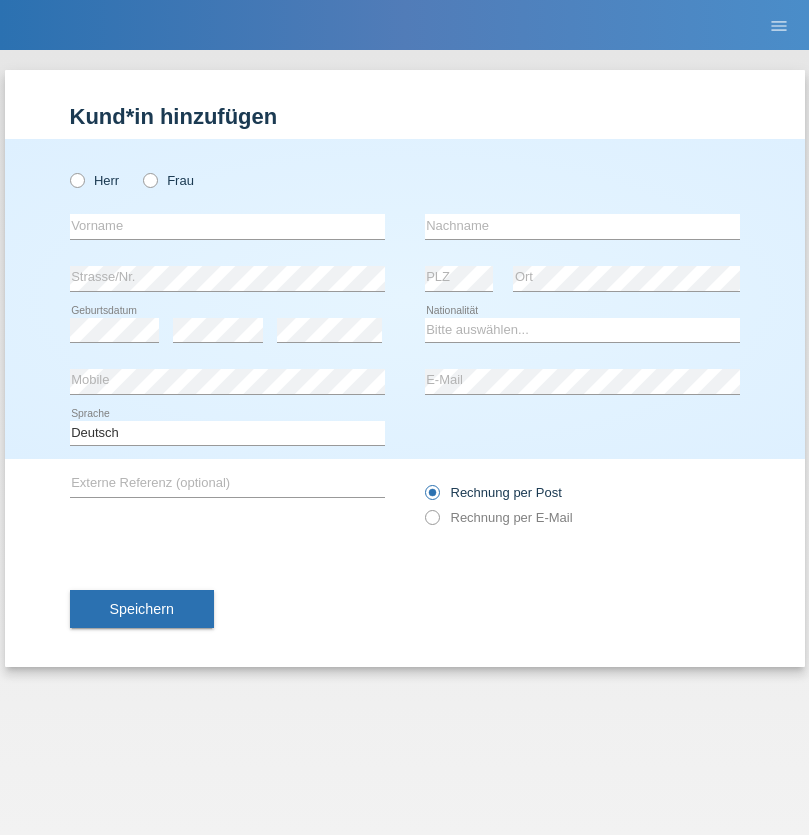 scroll, scrollTop: 0, scrollLeft: 0, axis: both 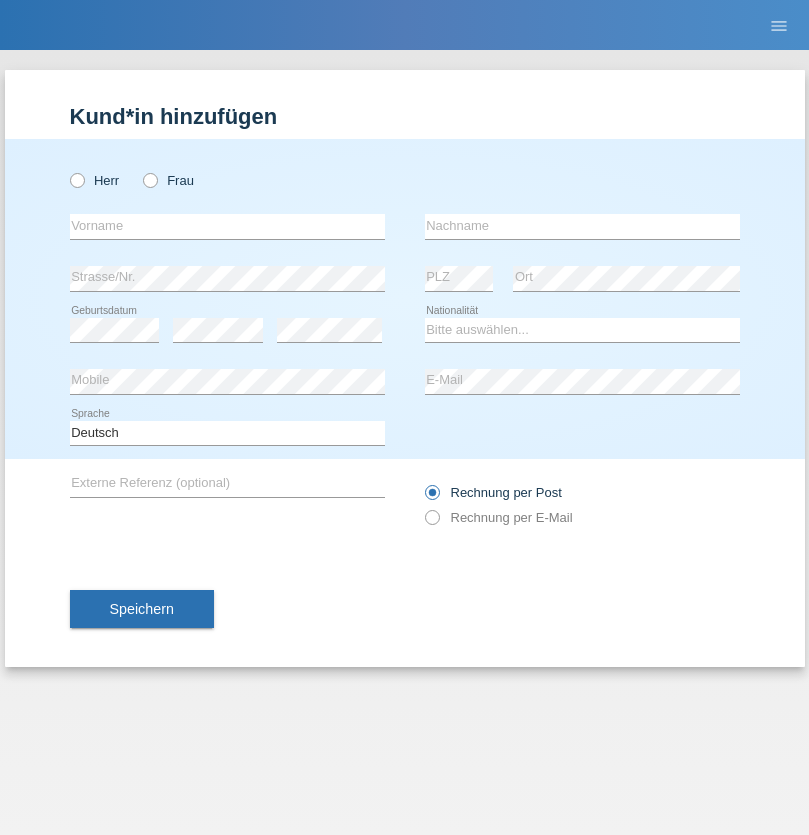 radio on "true" 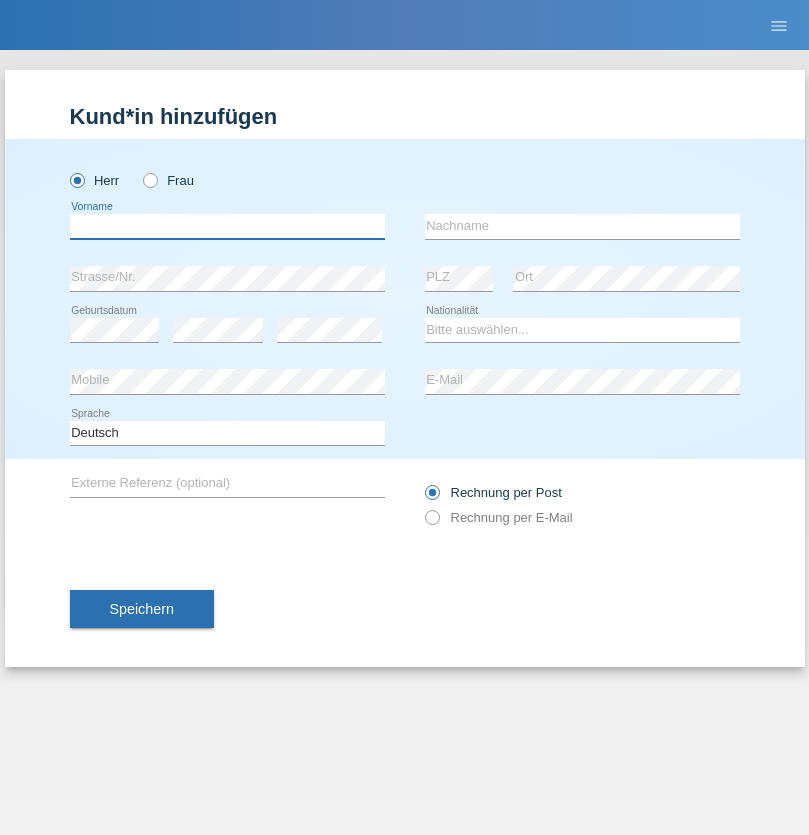 click at bounding box center [227, 226] 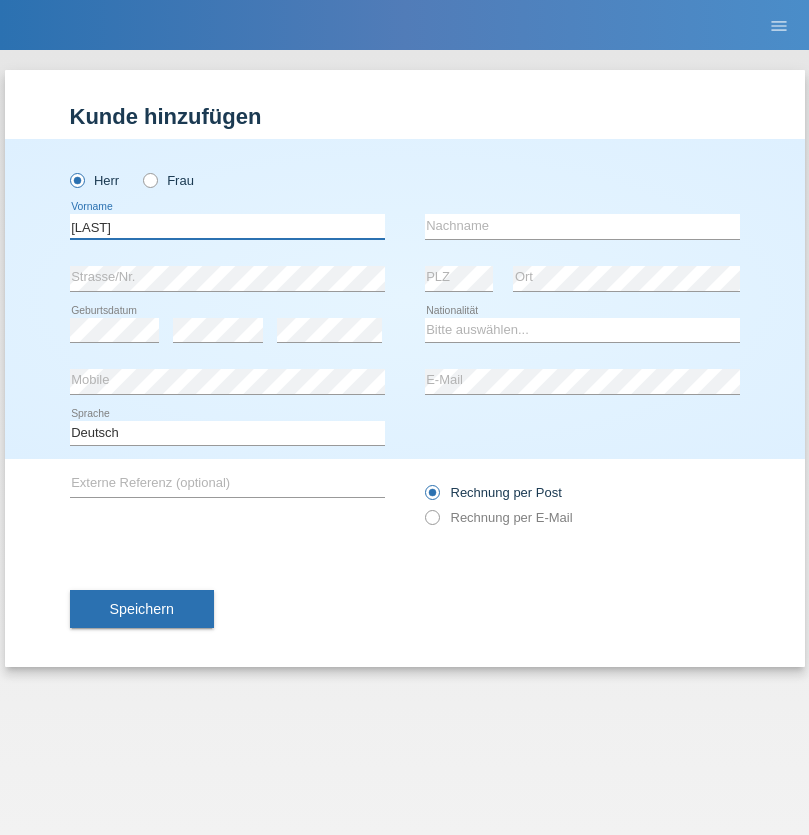 type on "[LAST]" 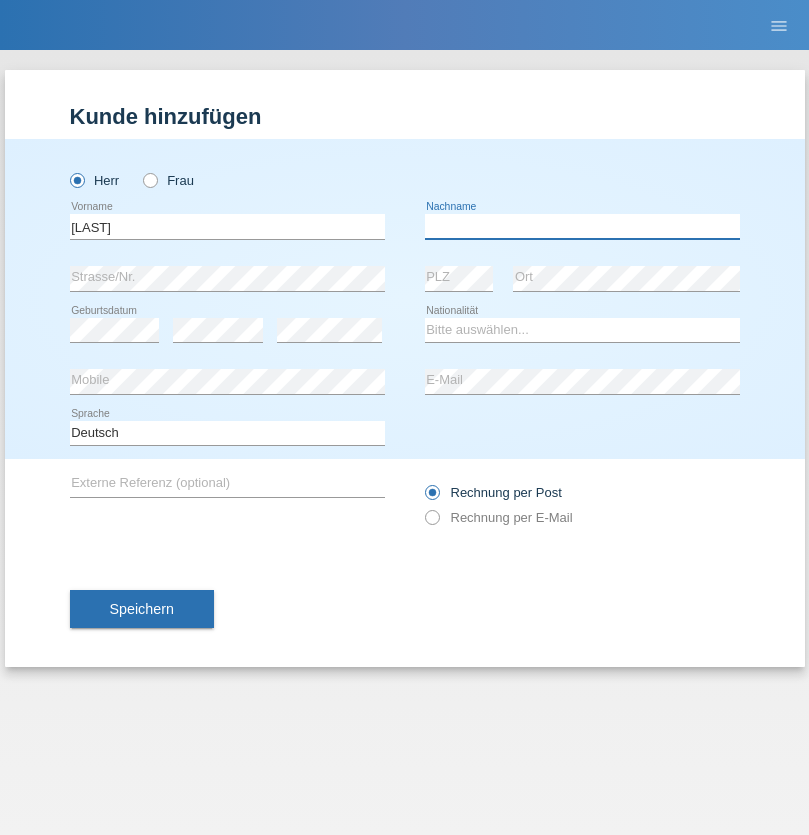 click at bounding box center (582, 226) 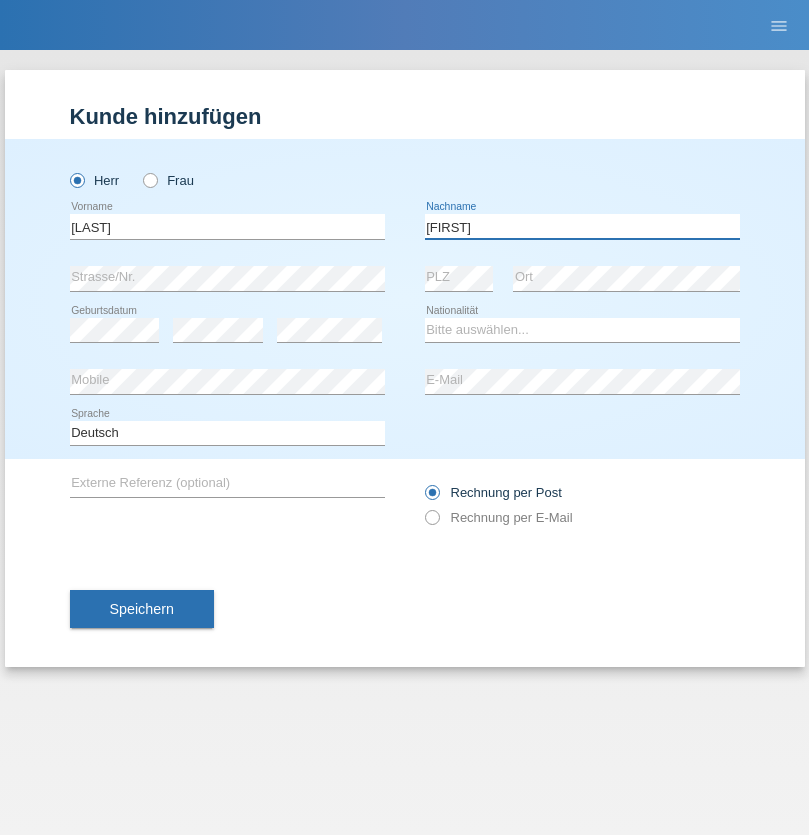 type on "[FIRST]" 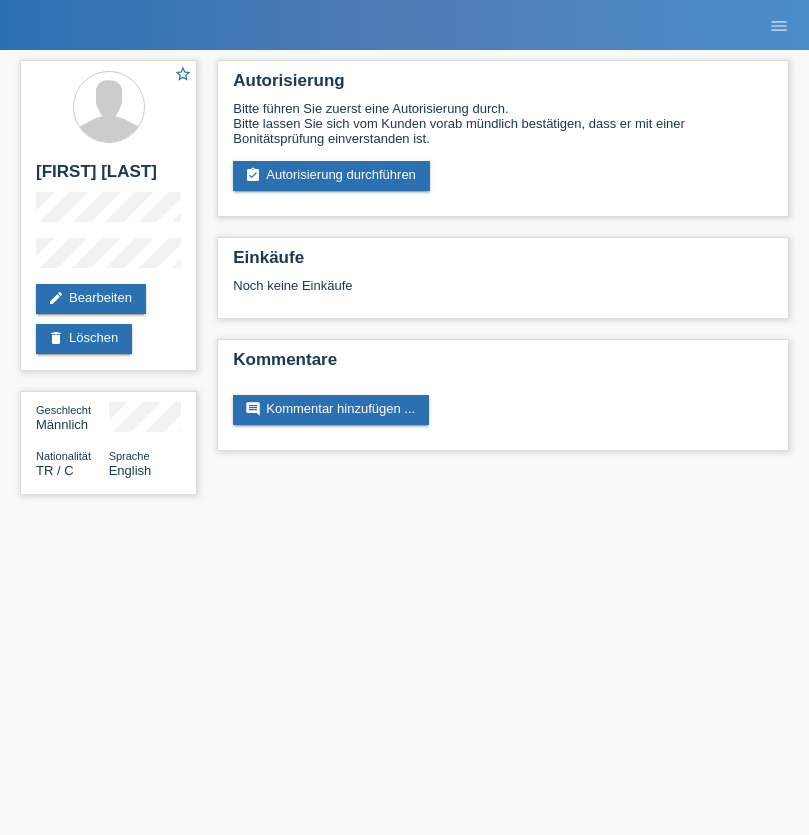 scroll, scrollTop: 0, scrollLeft: 0, axis: both 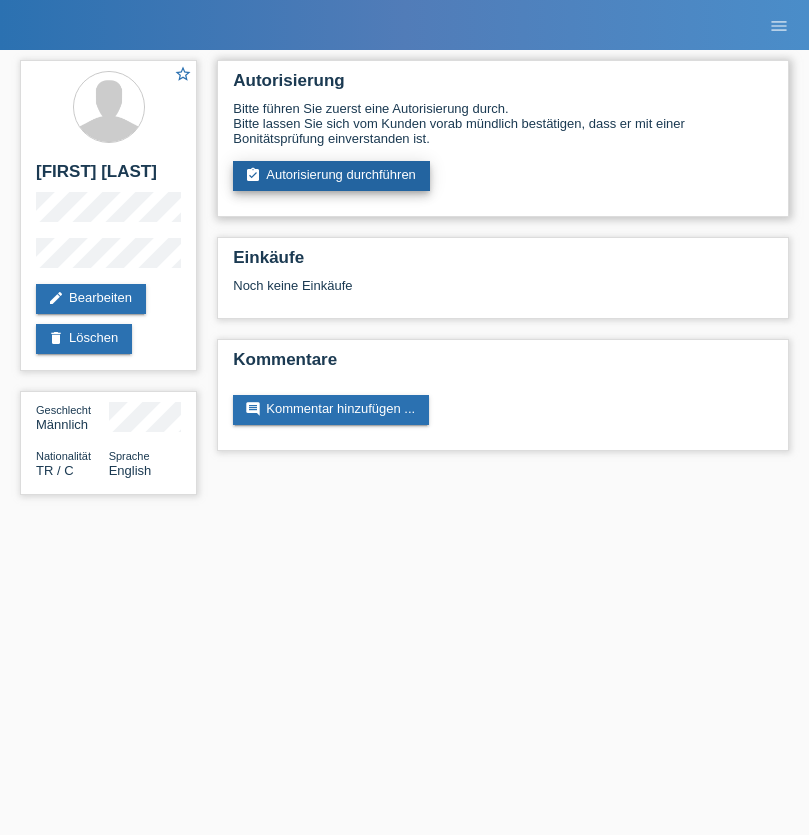 click on "assignment_turned_in  Autorisierung durchführen" at bounding box center (331, 176) 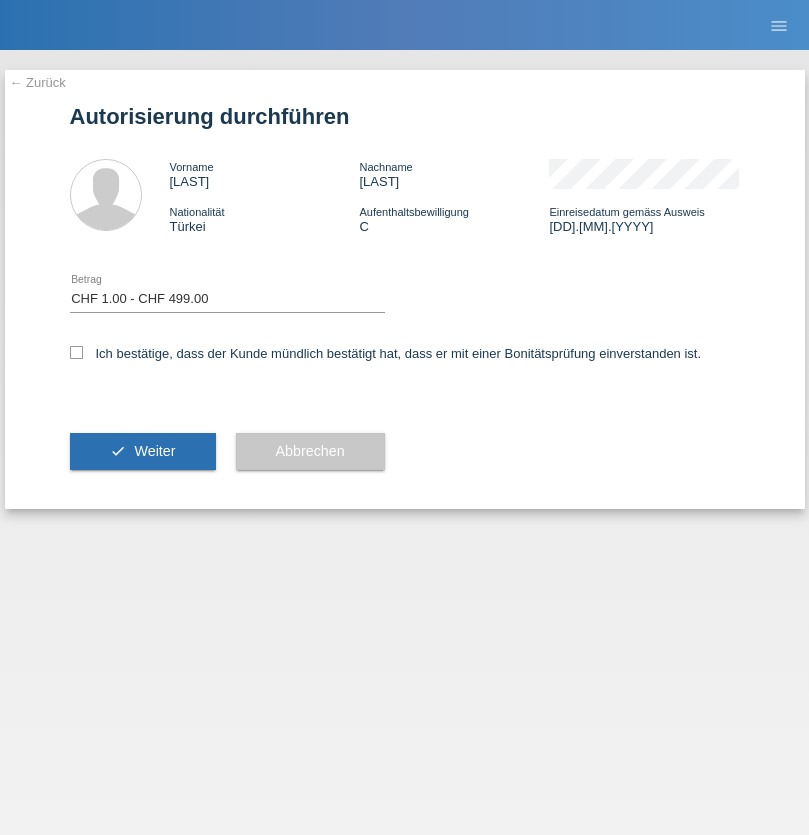 scroll, scrollTop: 0, scrollLeft: 0, axis: both 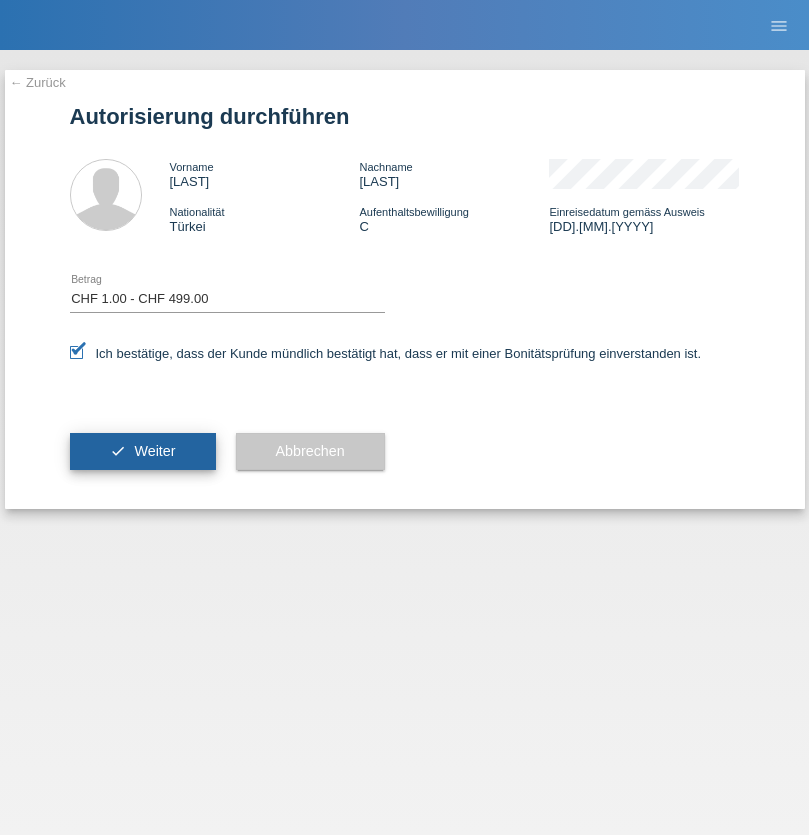 click on "Weiter" at bounding box center [154, 451] 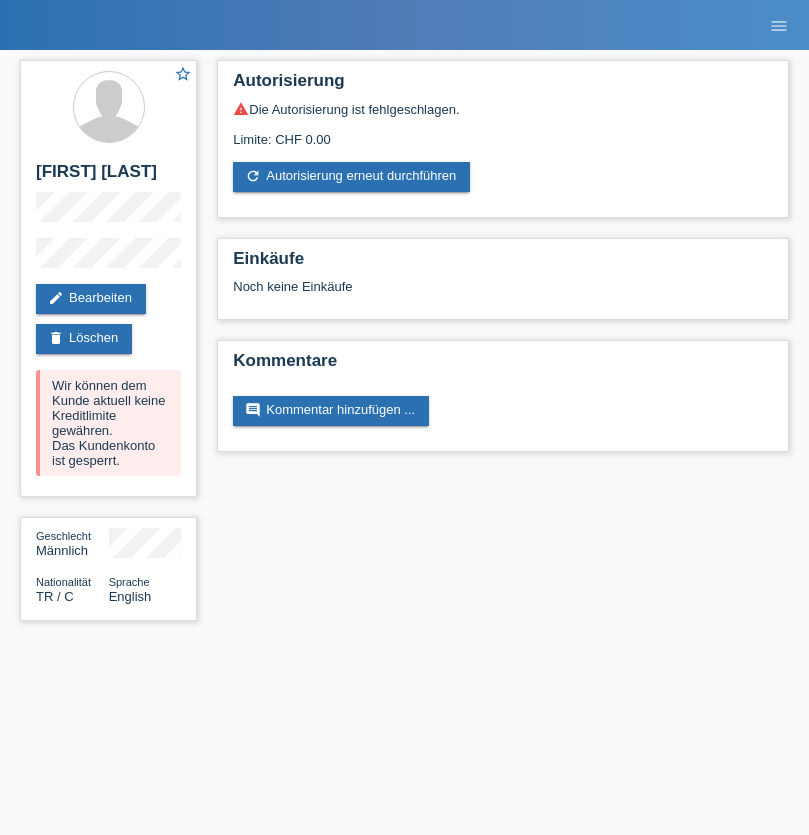 scroll, scrollTop: 0, scrollLeft: 0, axis: both 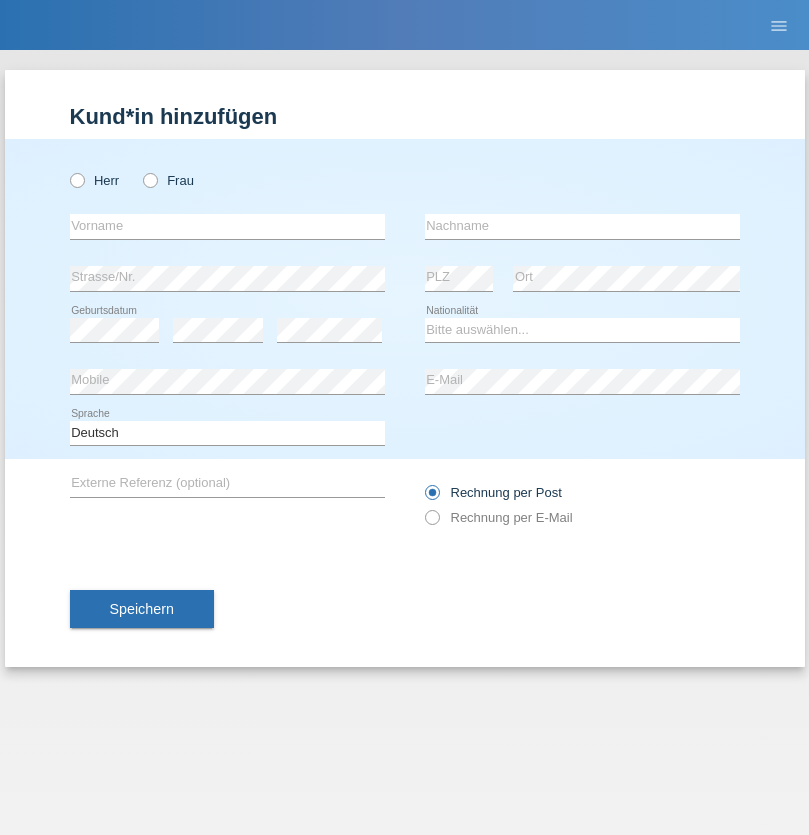 radio on "true" 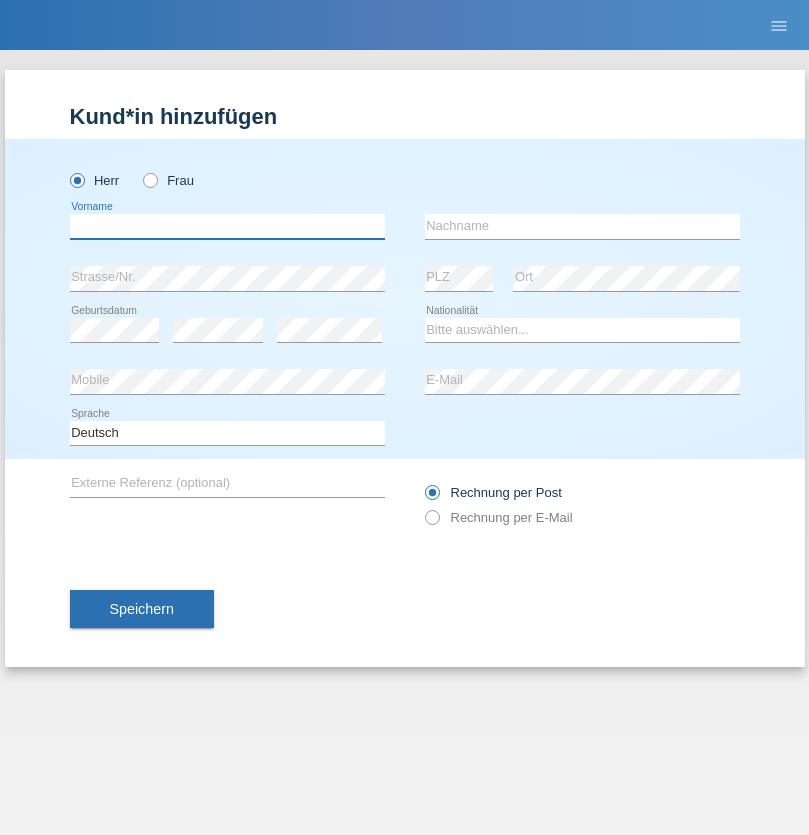 click at bounding box center (227, 226) 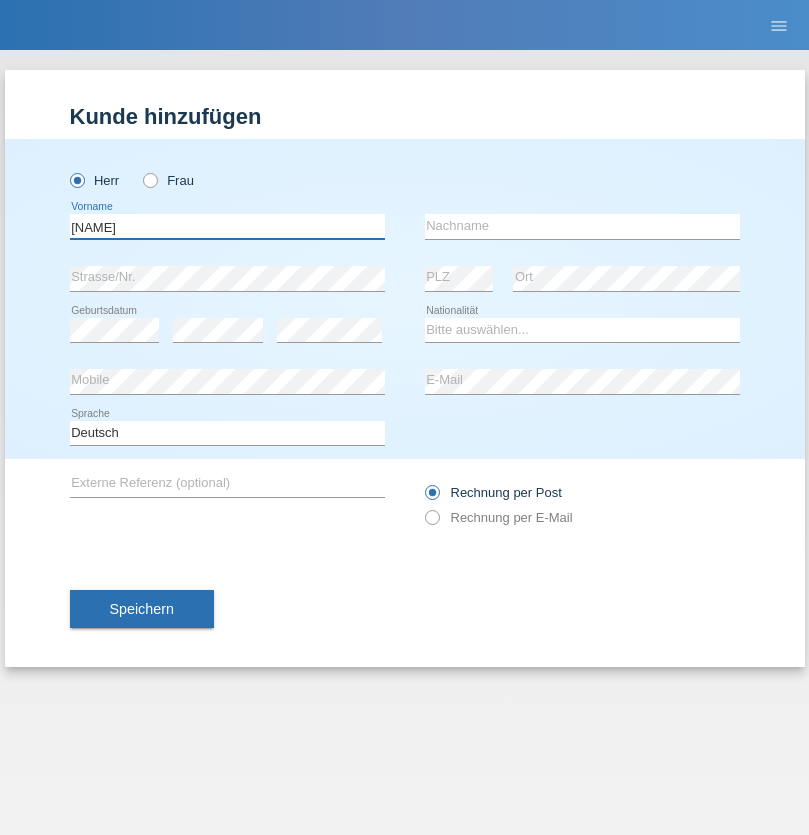 type on "[NAME]" 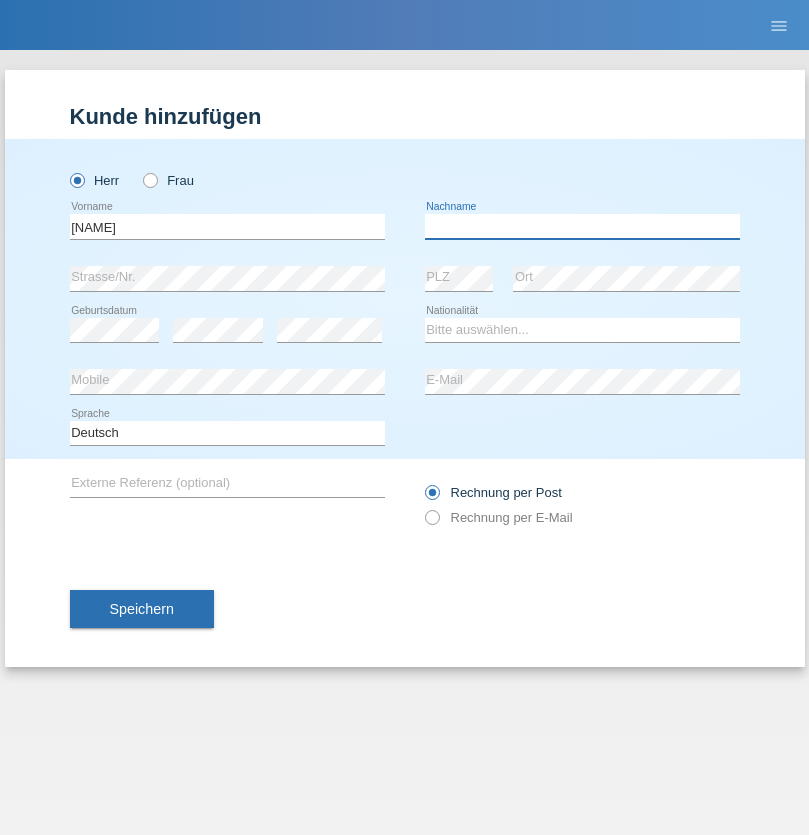 click at bounding box center [582, 226] 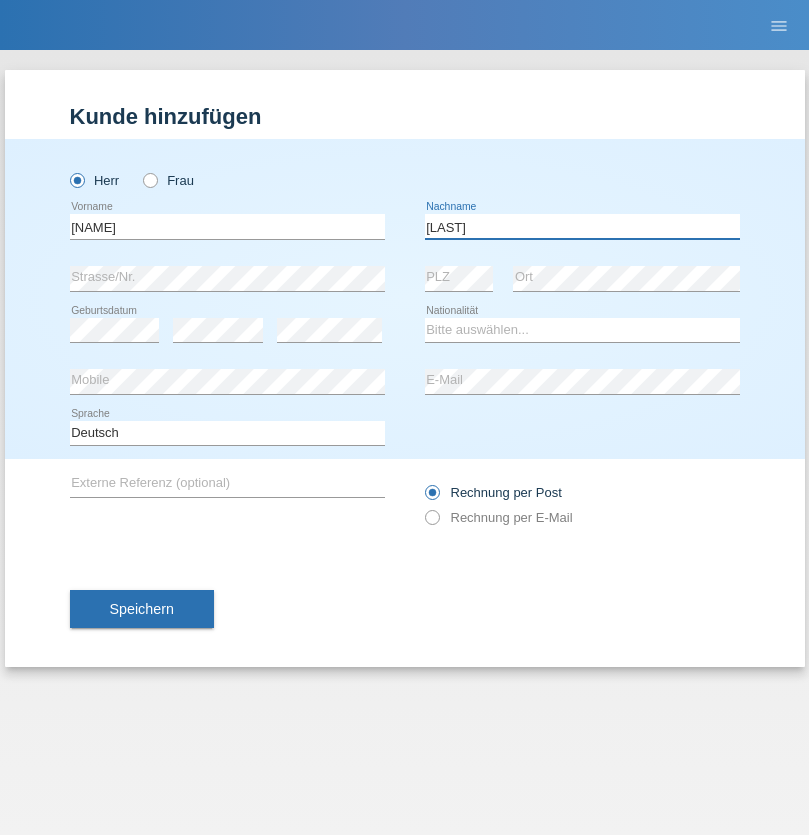 type on "[LAST]" 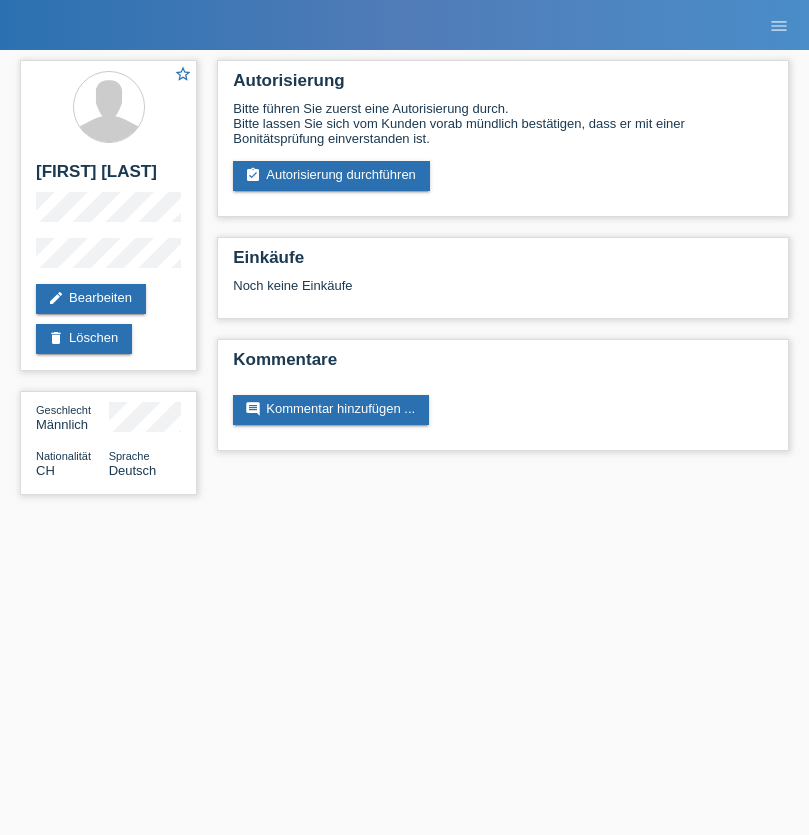 scroll, scrollTop: 0, scrollLeft: 0, axis: both 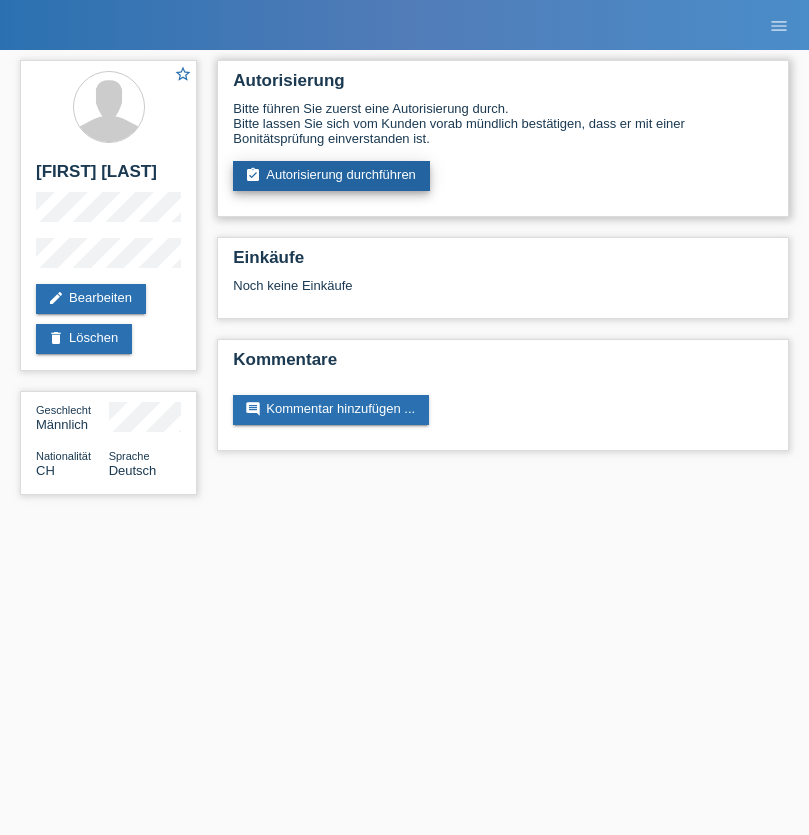 click on "assignment_turned_in  Autorisierung durchführen" at bounding box center (331, 176) 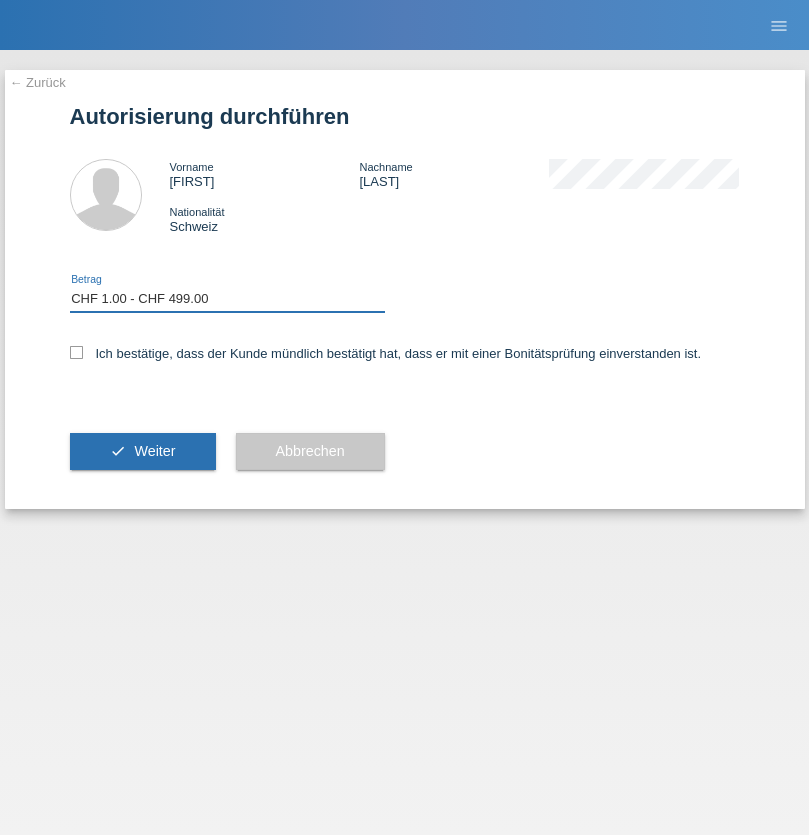 scroll, scrollTop: 0, scrollLeft: 0, axis: both 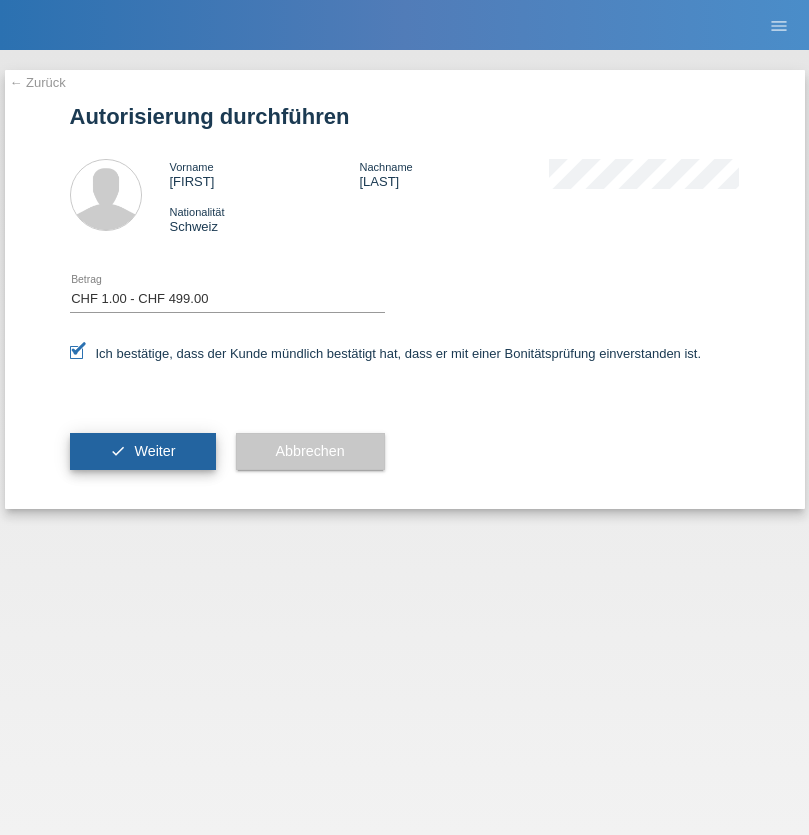 click on "Weiter" at bounding box center (154, 451) 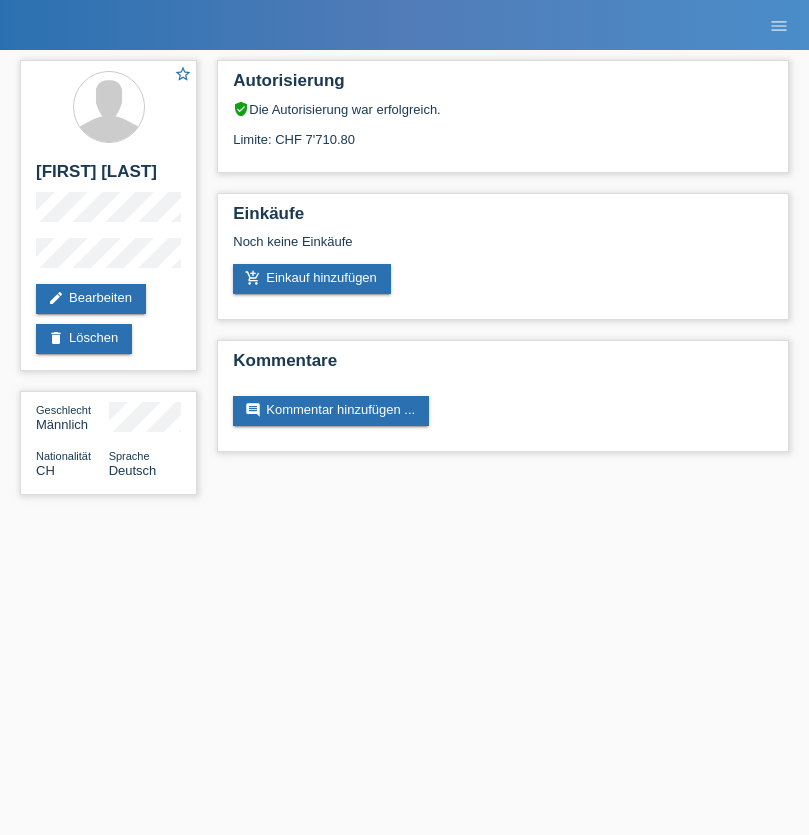 scroll, scrollTop: 0, scrollLeft: 0, axis: both 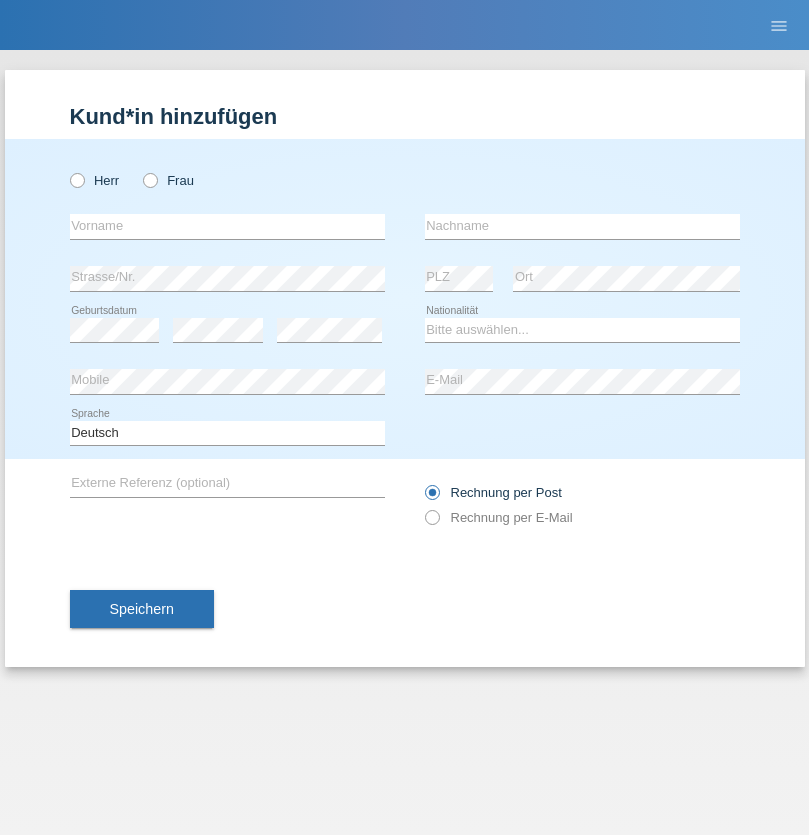 radio on "true" 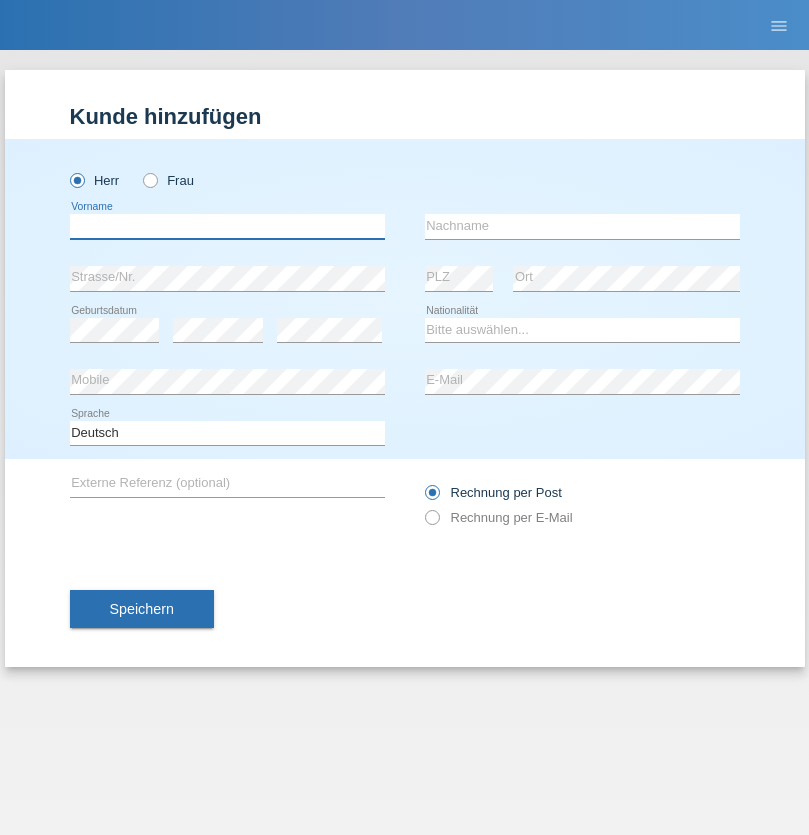 click at bounding box center [227, 226] 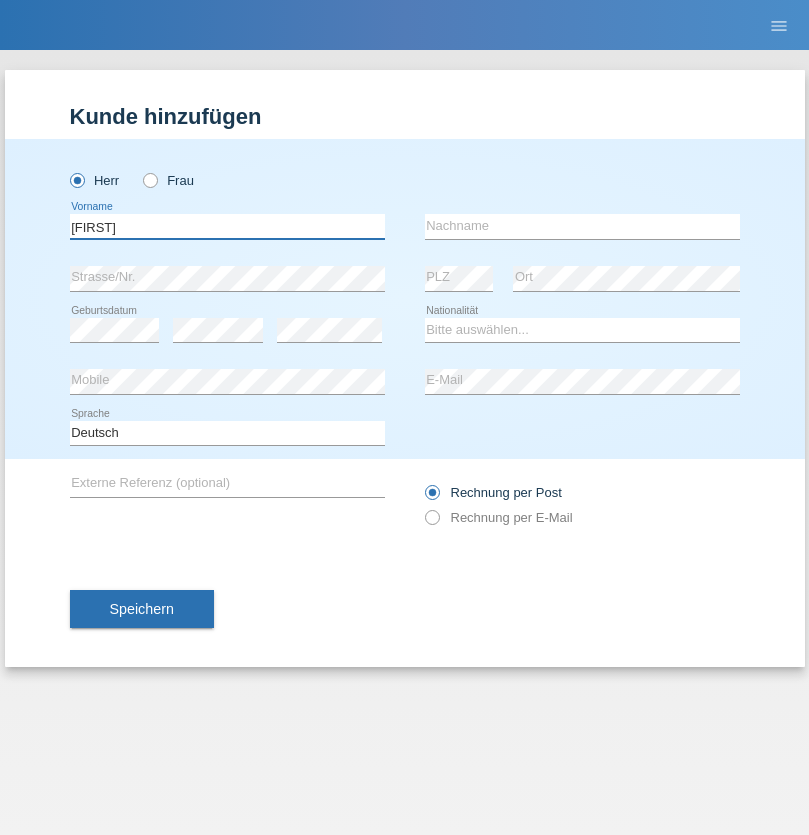 type on "[FIRST]" 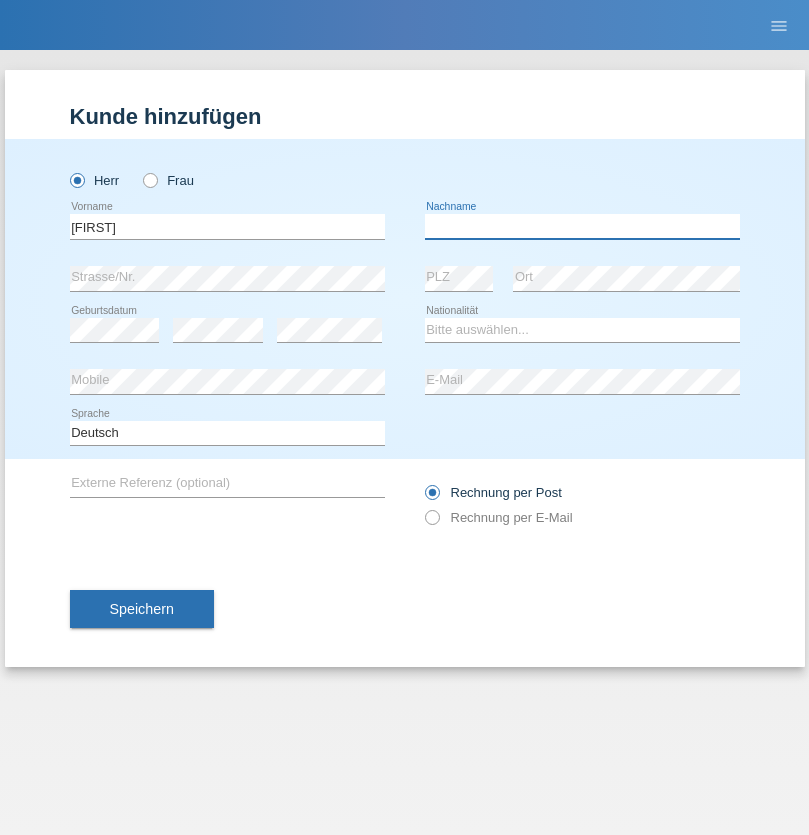 click at bounding box center [582, 226] 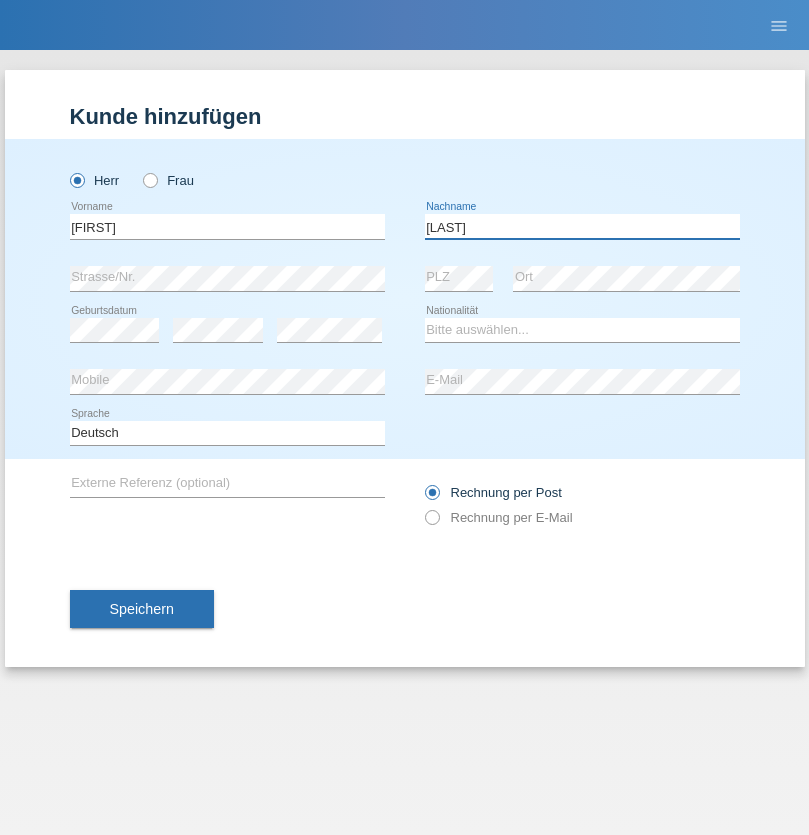 type on "Rhyn" 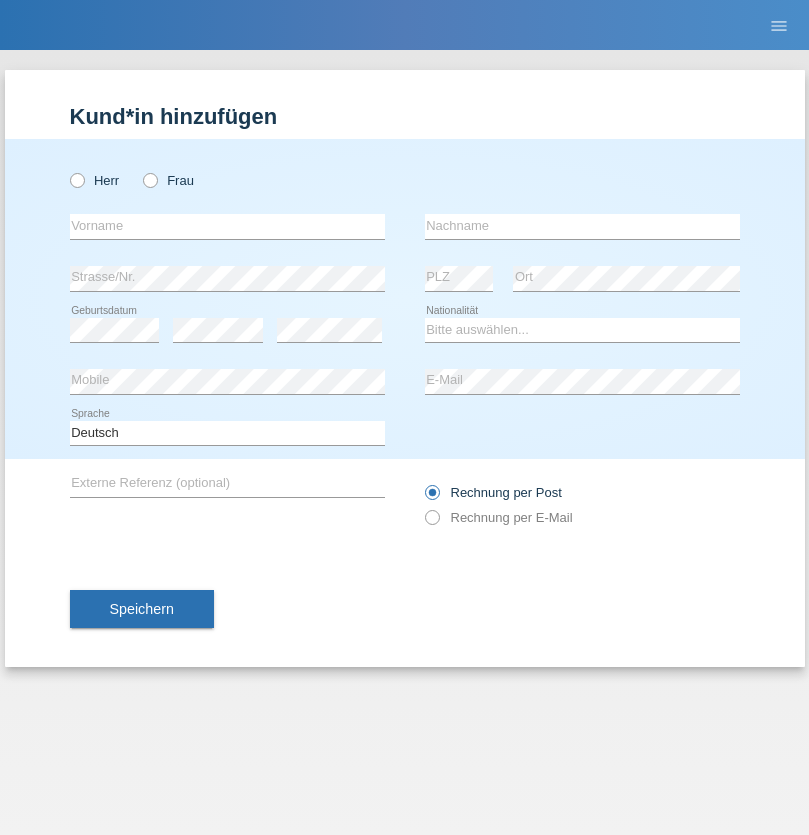 scroll, scrollTop: 0, scrollLeft: 0, axis: both 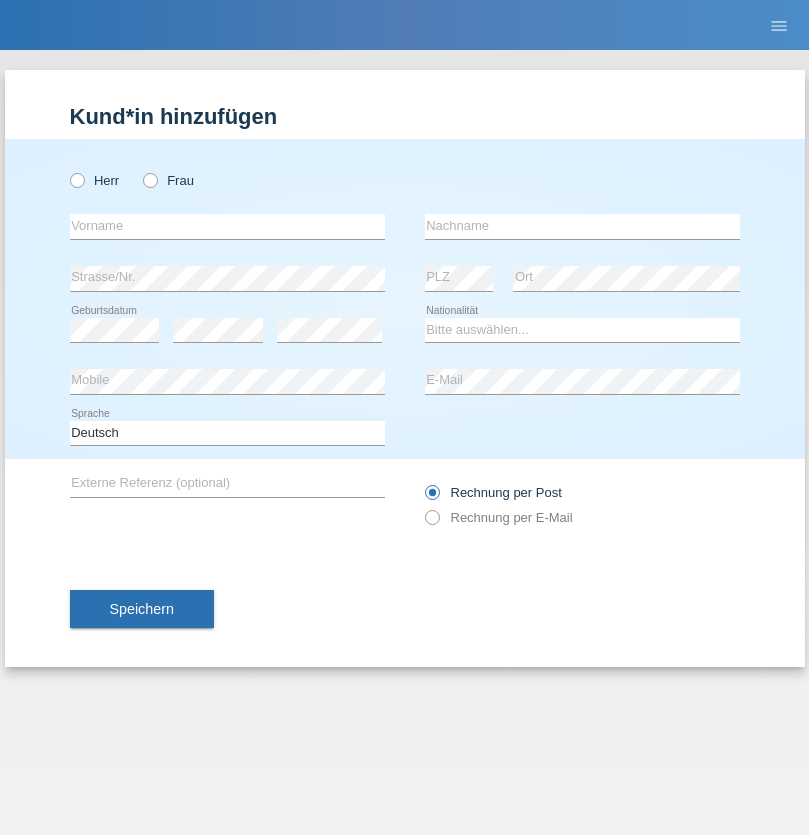radio on "true" 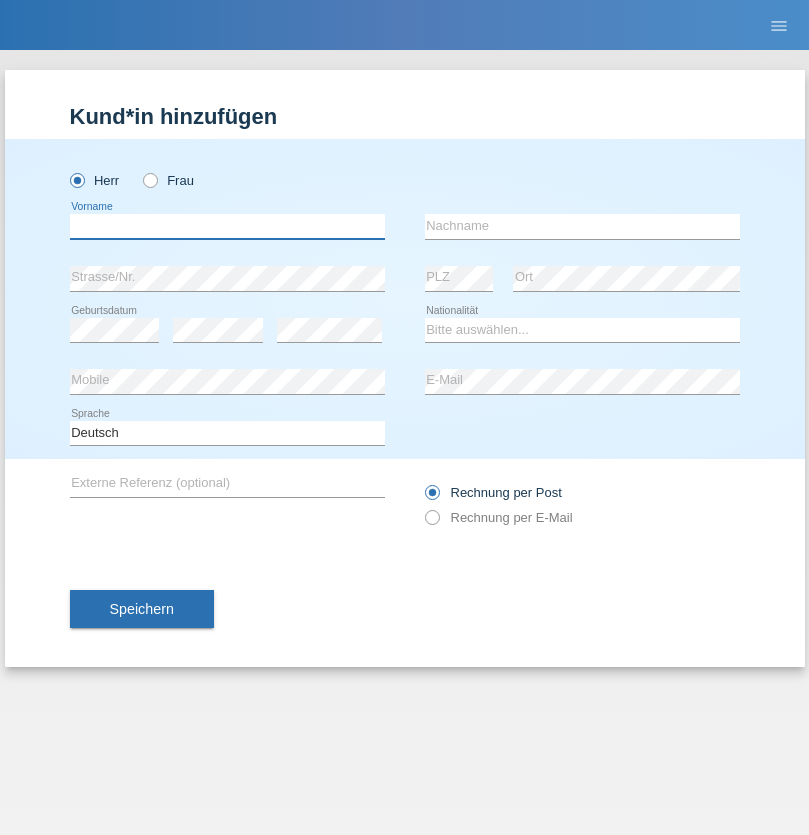 click at bounding box center (227, 226) 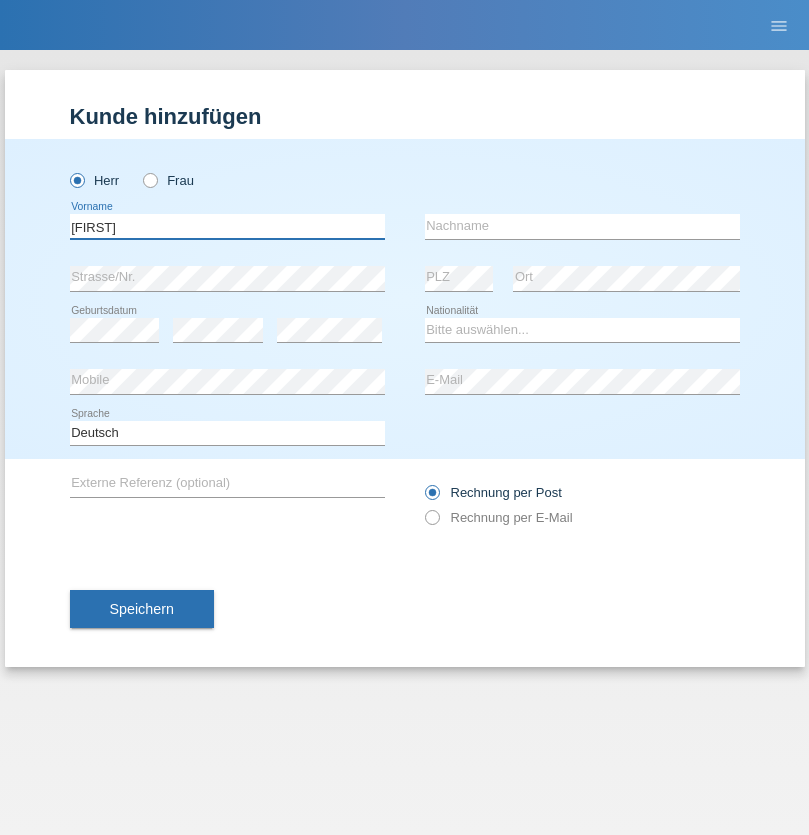 type on "Miroslav" 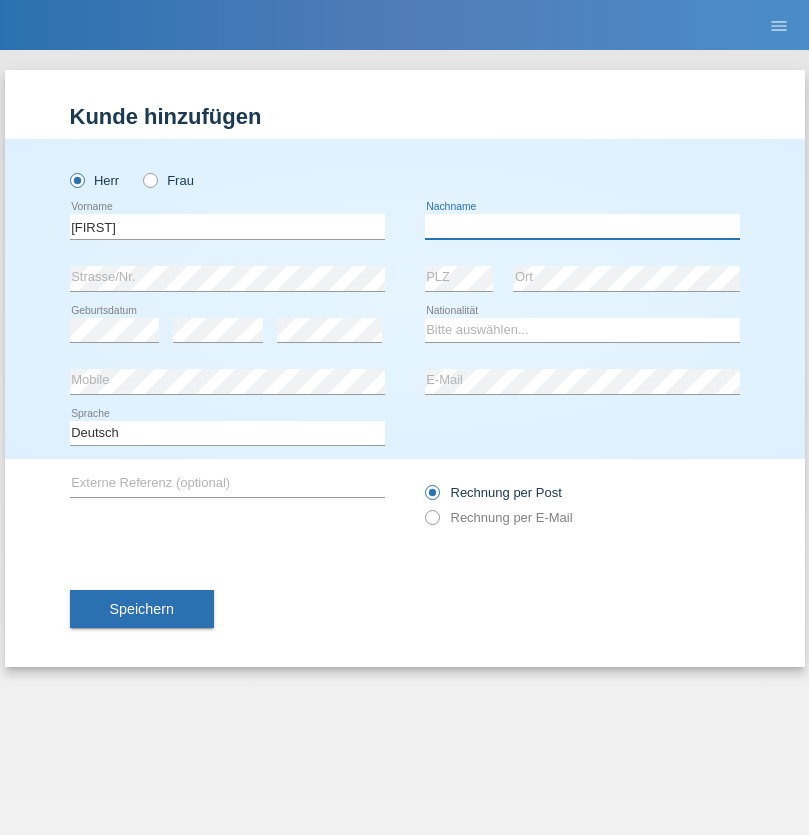 click at bounding box center [582, 226] 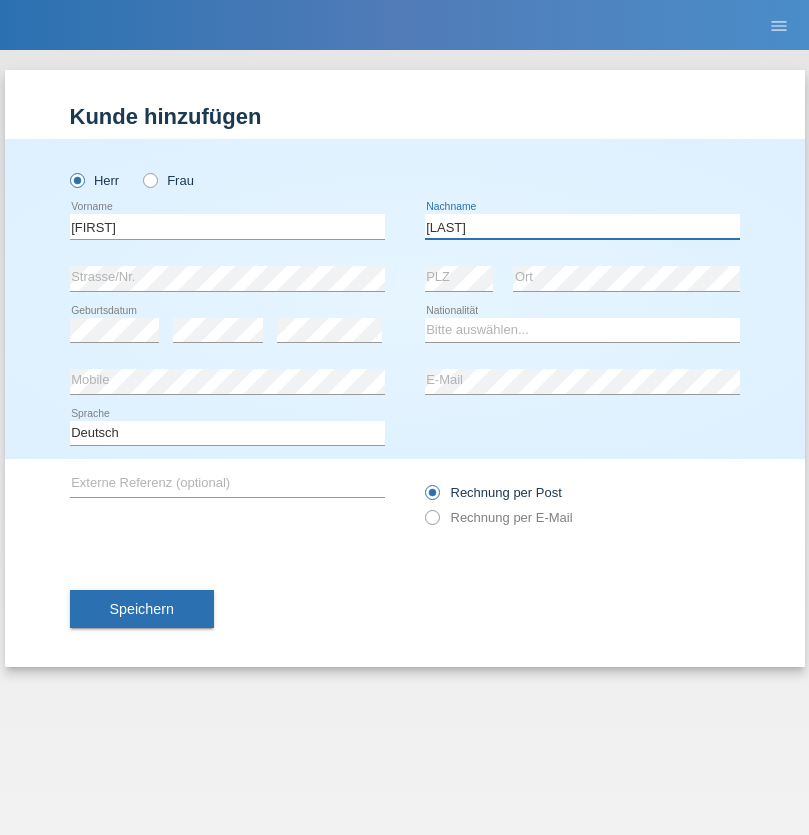 type on "Yordanov" 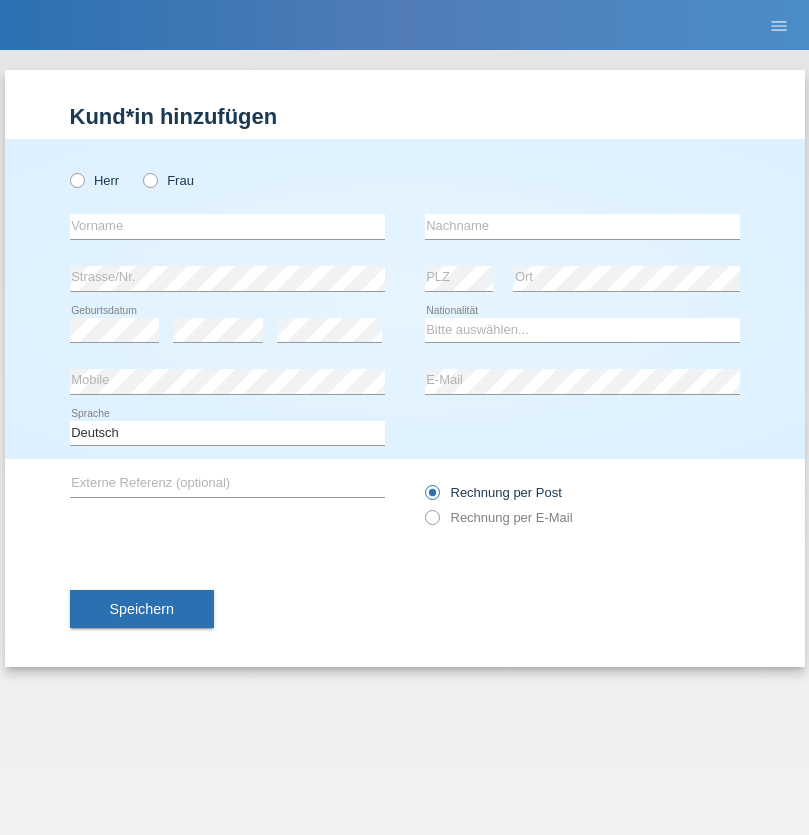 scroll, scrollTop: 0, scrollLeft: 0, axis: both 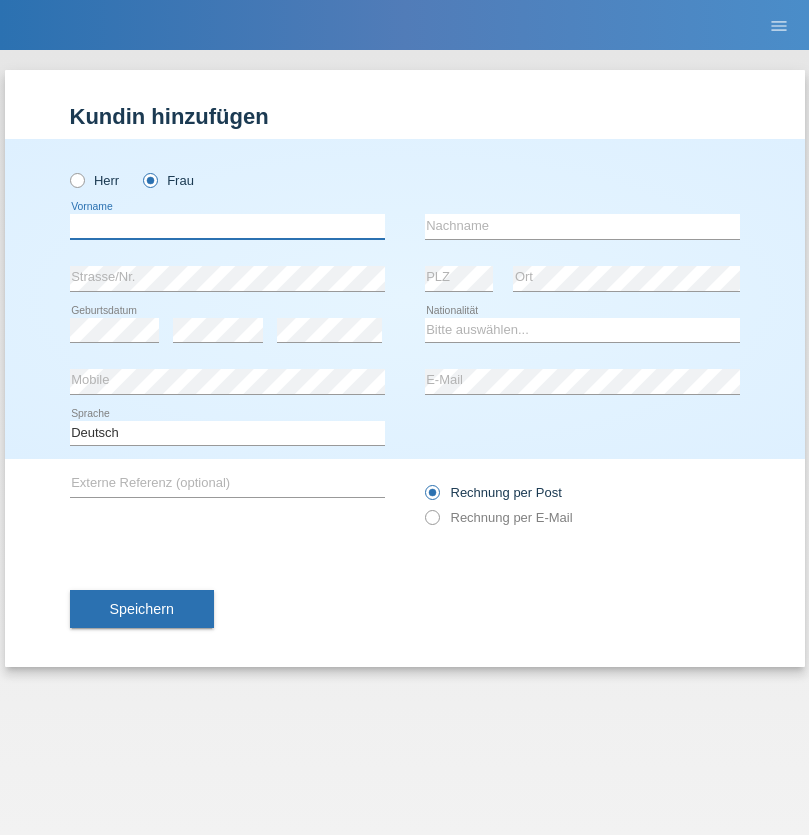 click at bounding box center [227, 226] 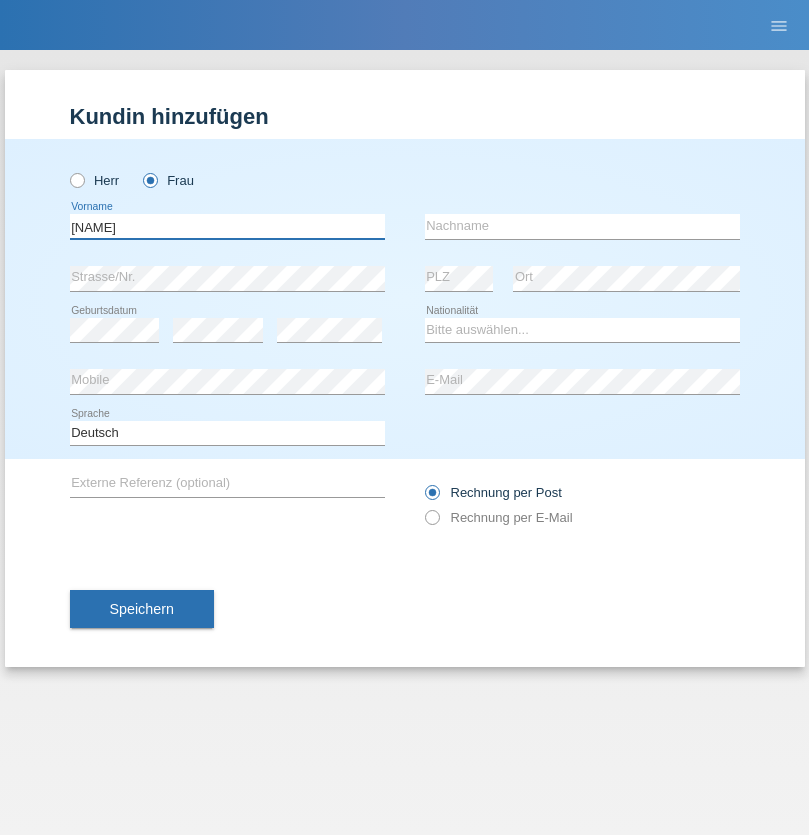 type on "Latifah" 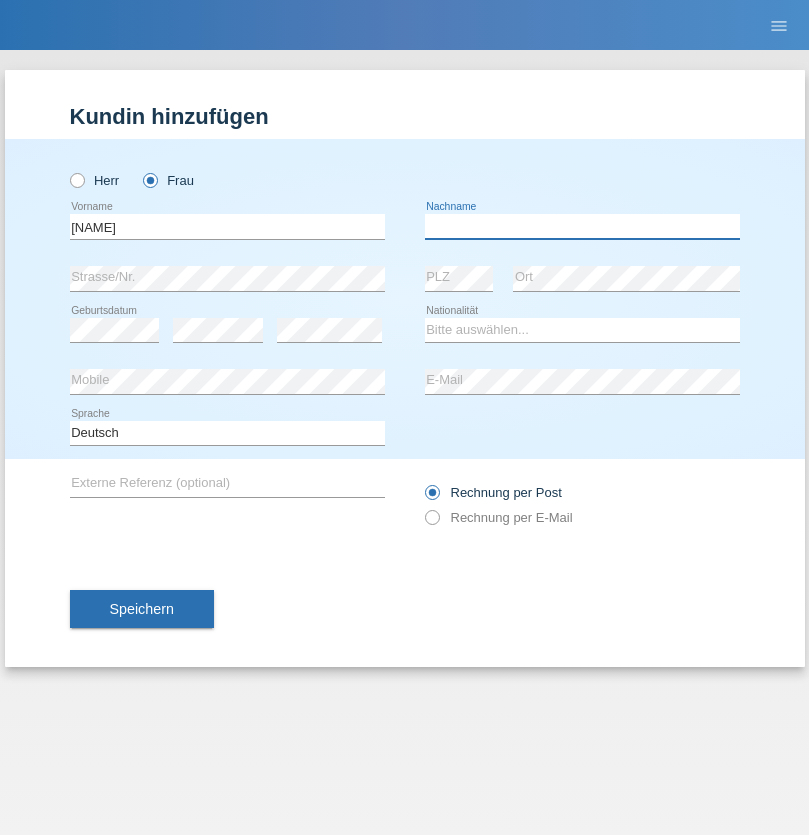 click at bounding box center [582, 226] 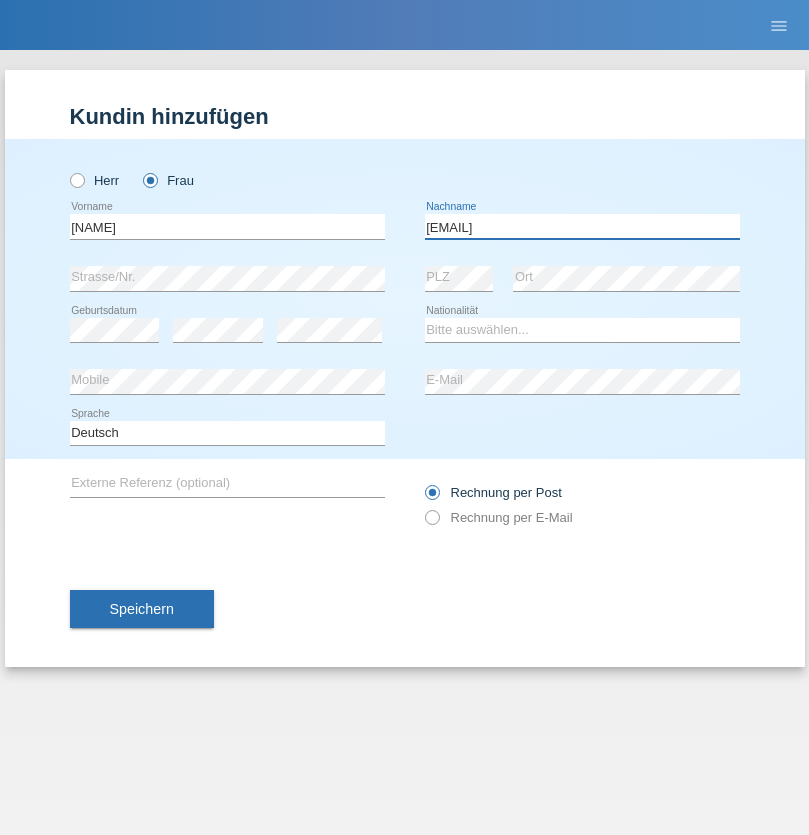 type on "[EMAIL]" 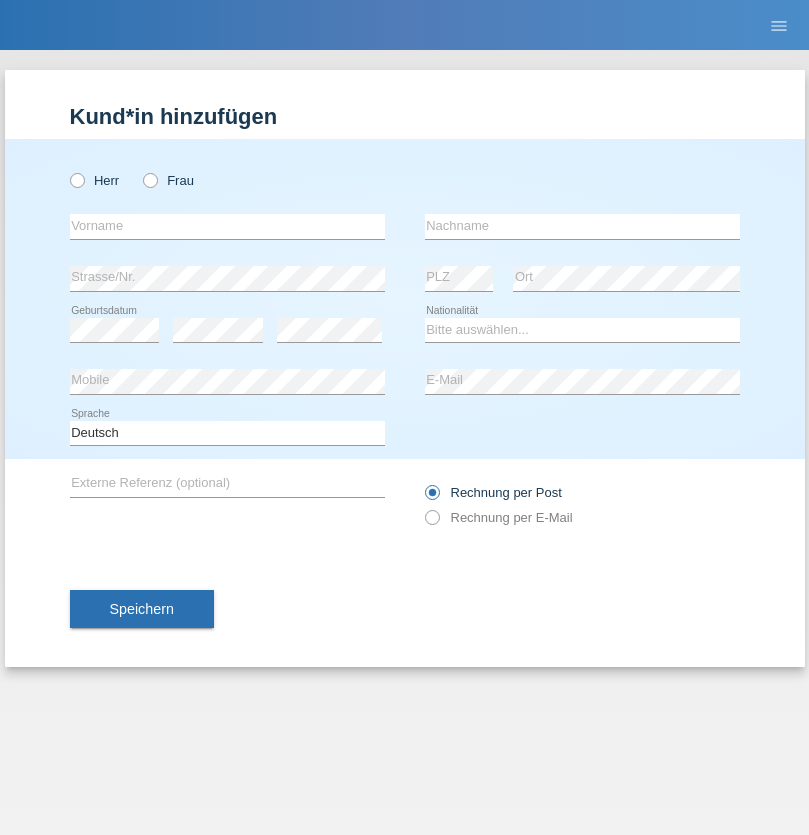 scroll, scrollTop: 0, scrollLeft: 0, axis: both 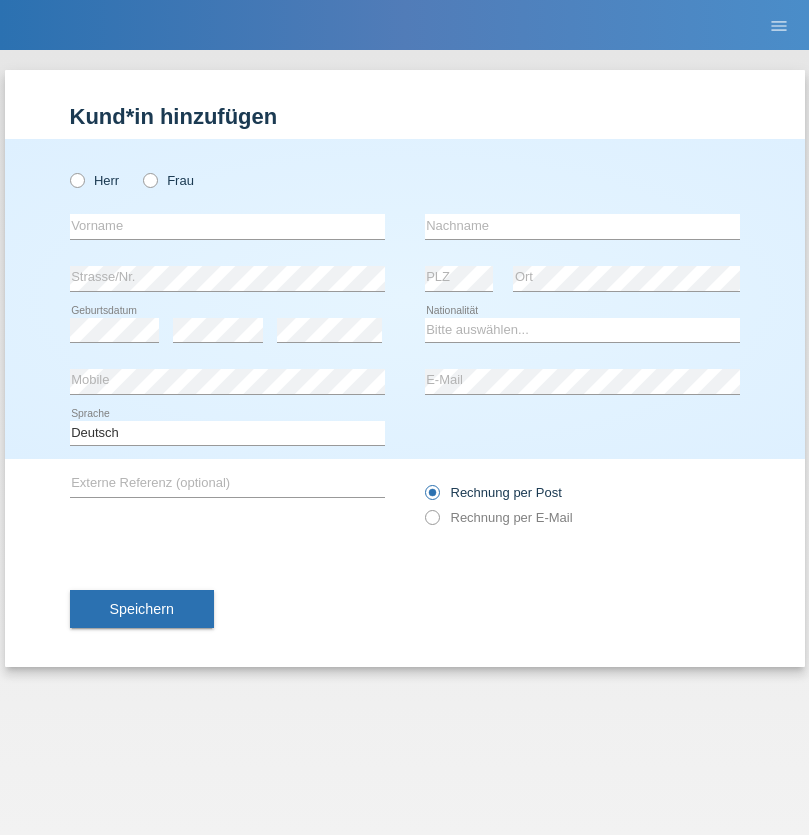 radio on "true" 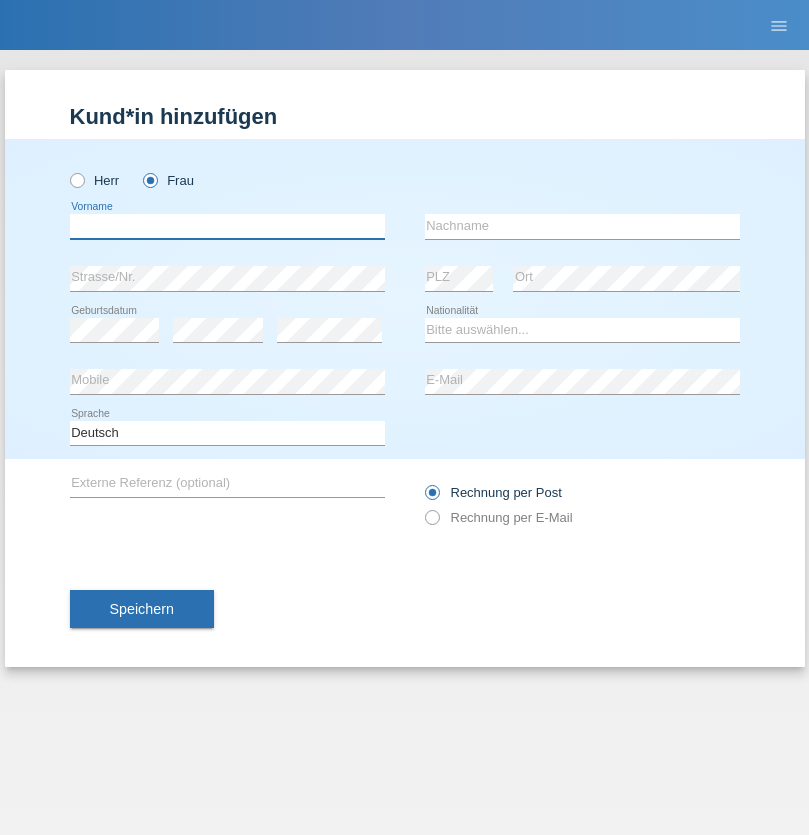 click at bounding box center (227, 226) 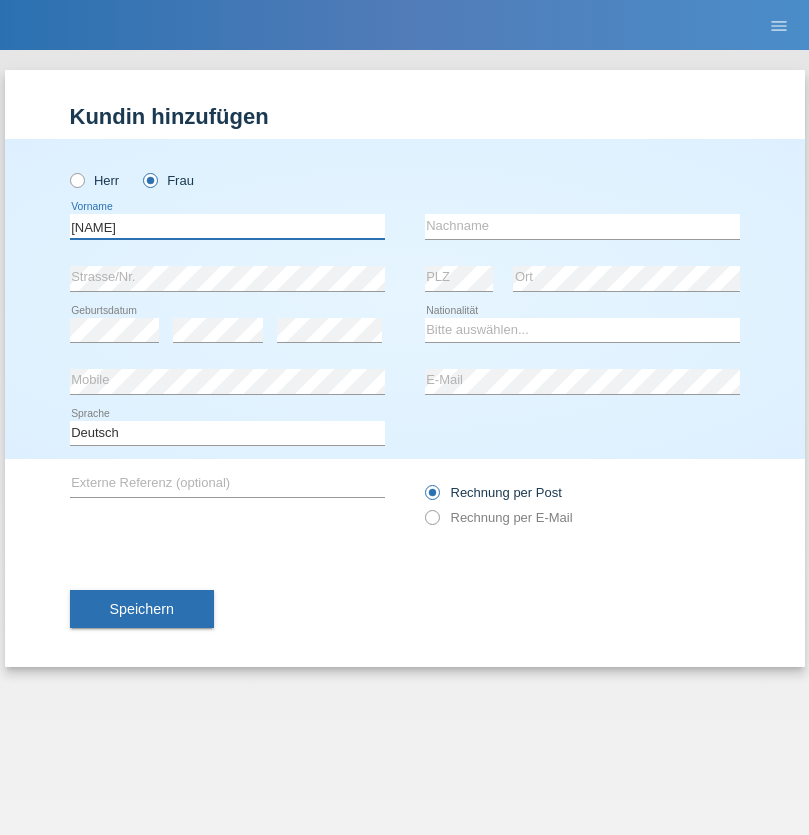 type on "[NAME]" 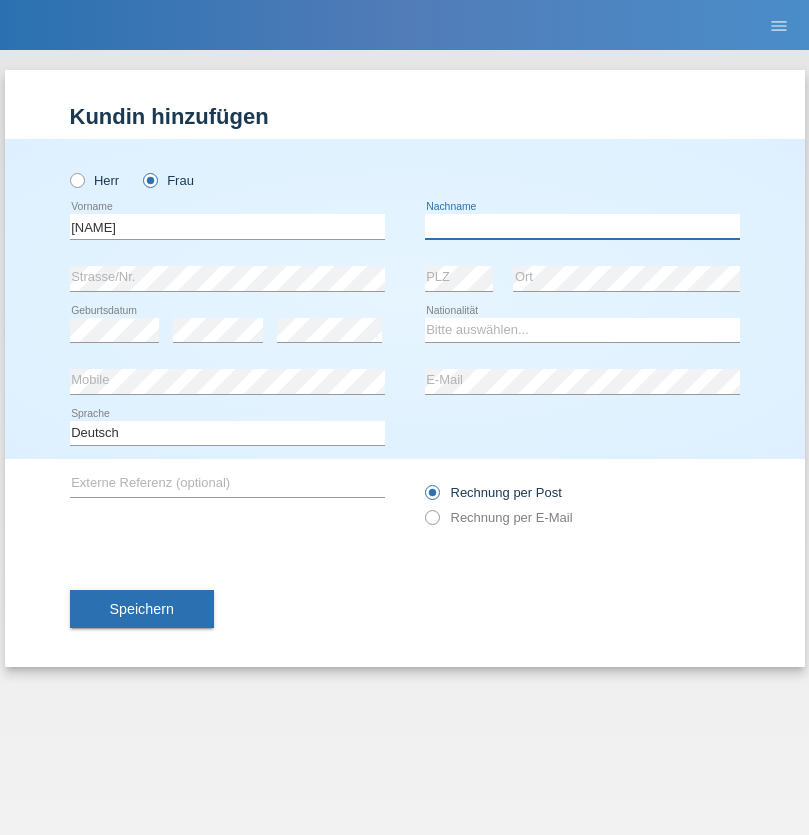 click at bounding box center (582, 226) 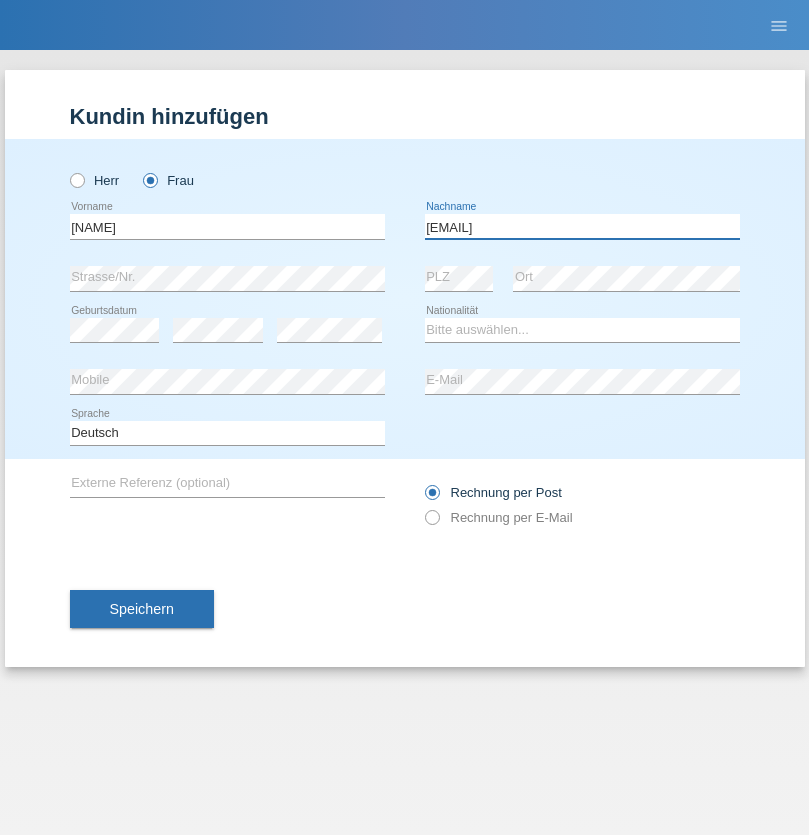 type on "[EMAIL]" 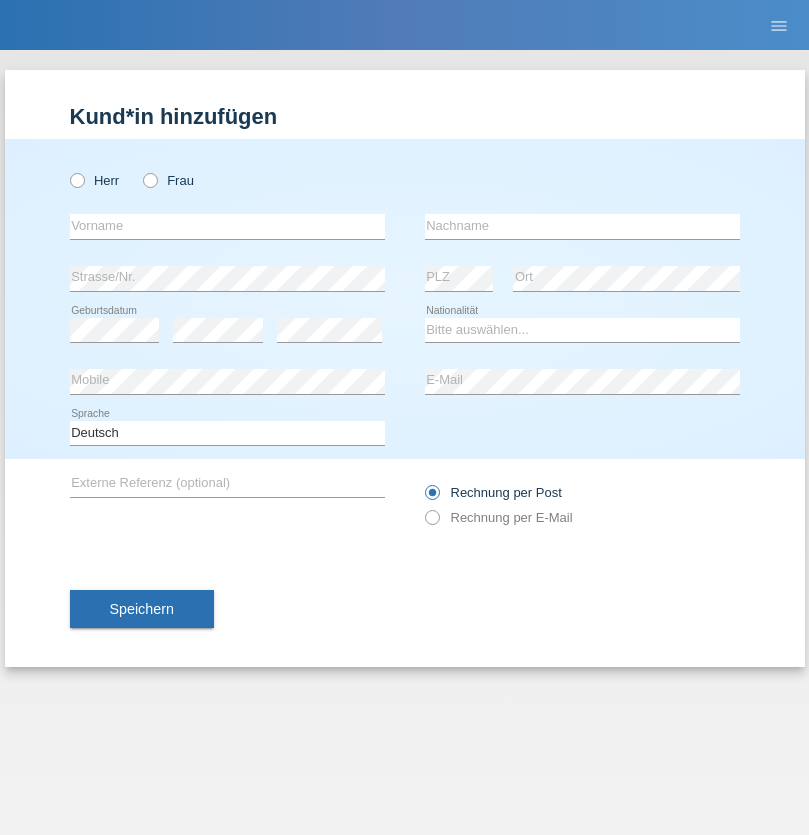 scroll, scrollTop: 0, scrollLeft: 0, axis: both 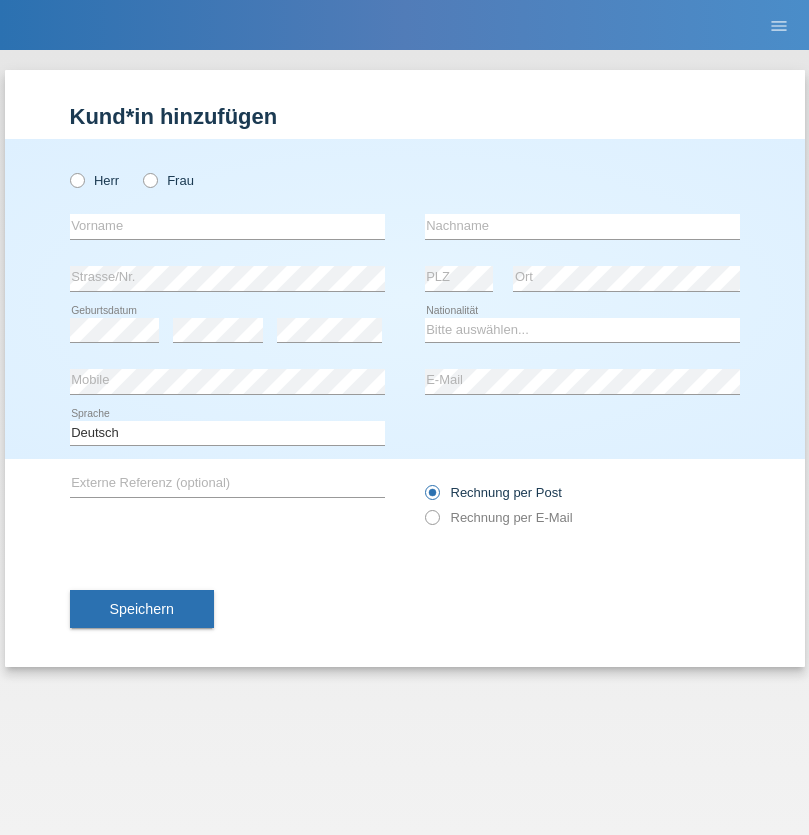 radio on "true" 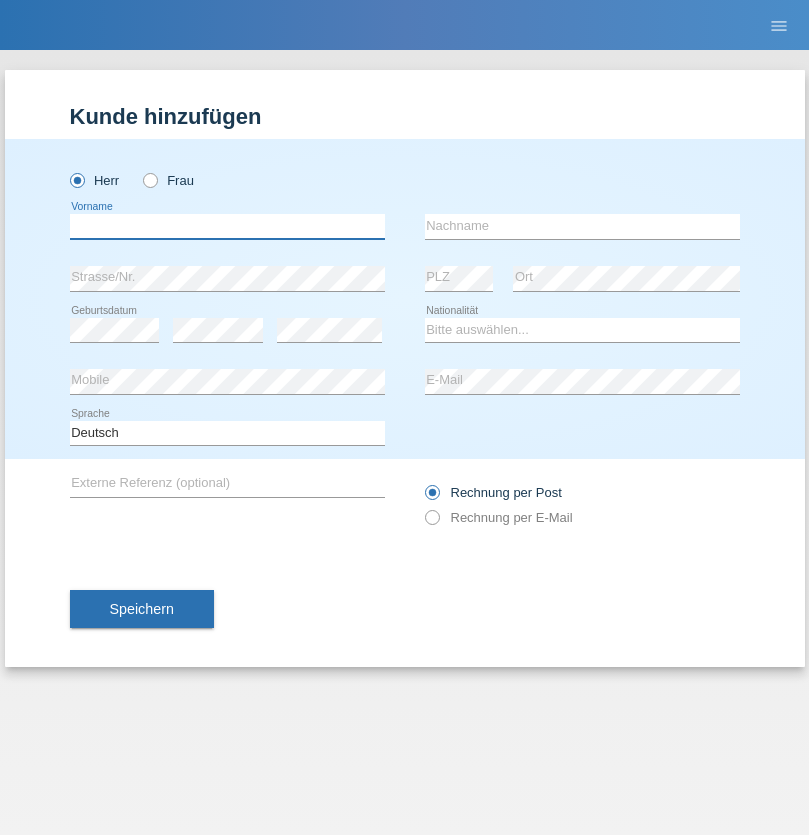click at bounding box center (227, 226) 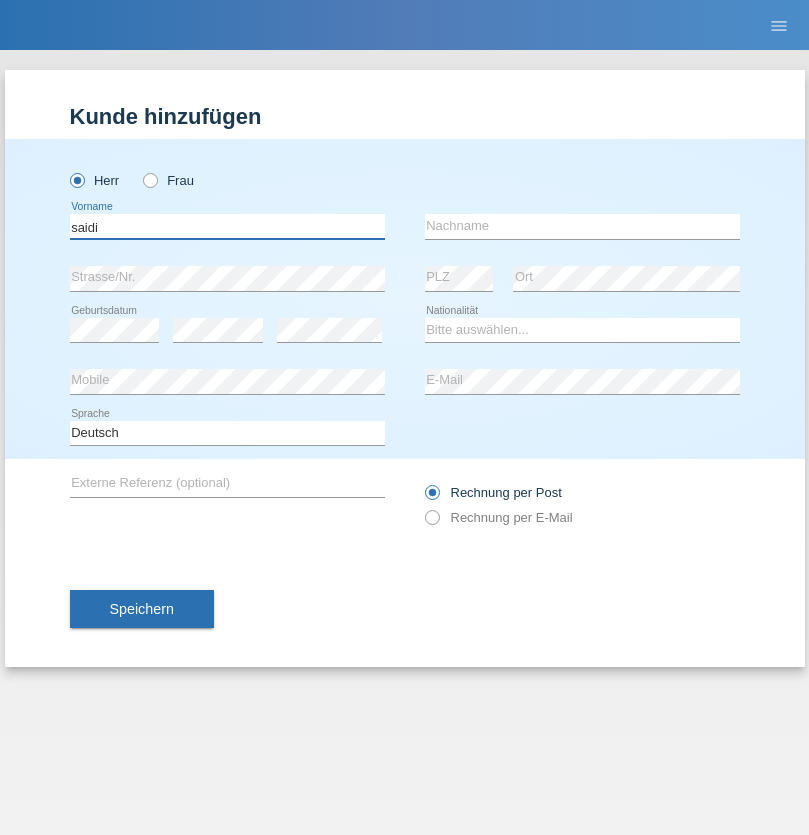 type on "saidi" 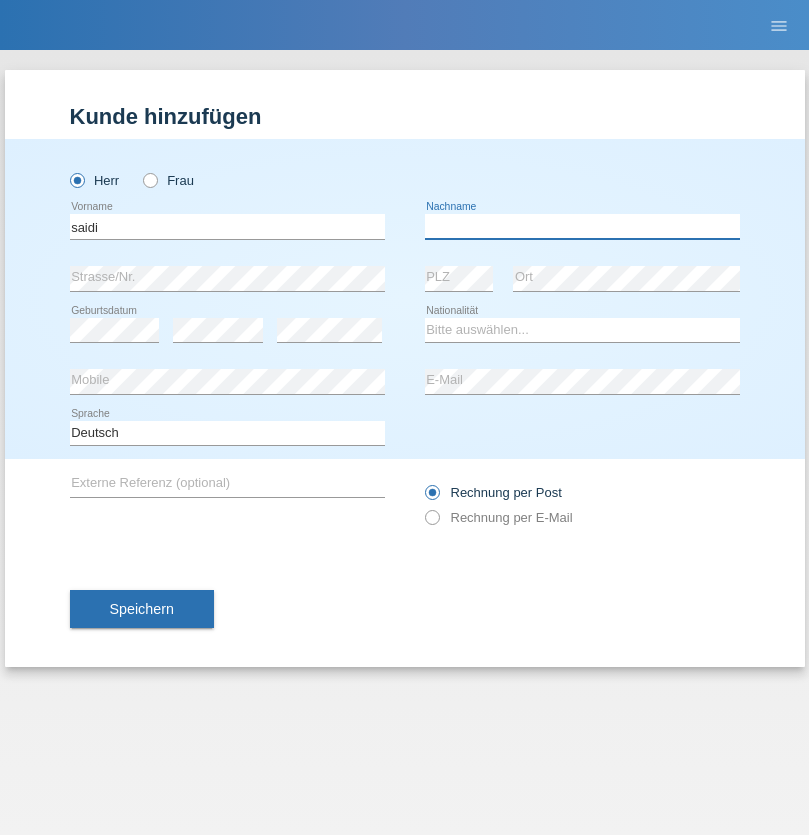 click at bounding box center (582, 226) 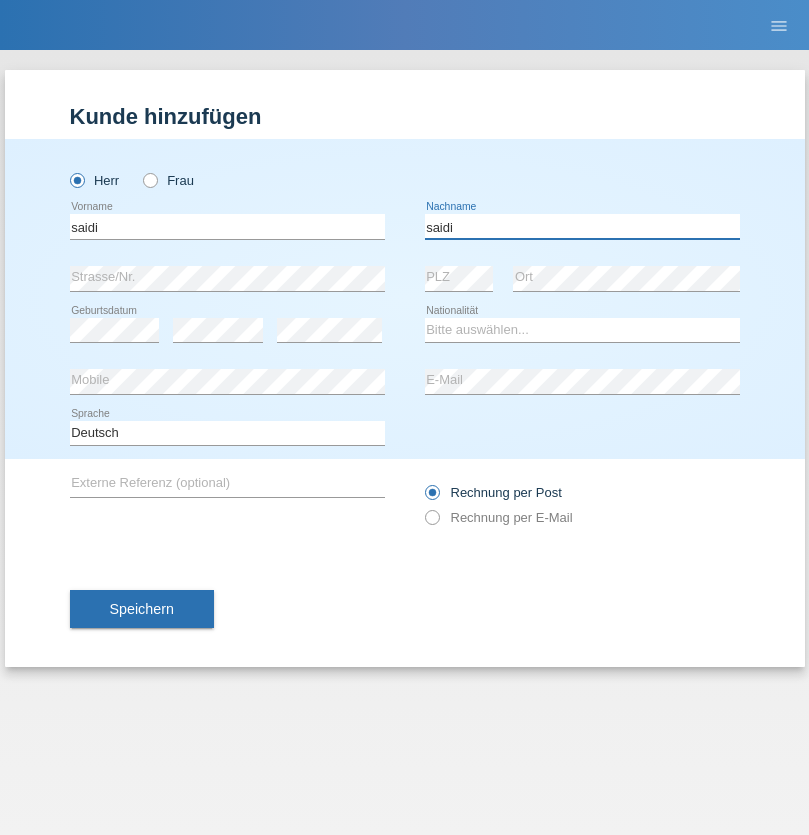 type on "saidi" 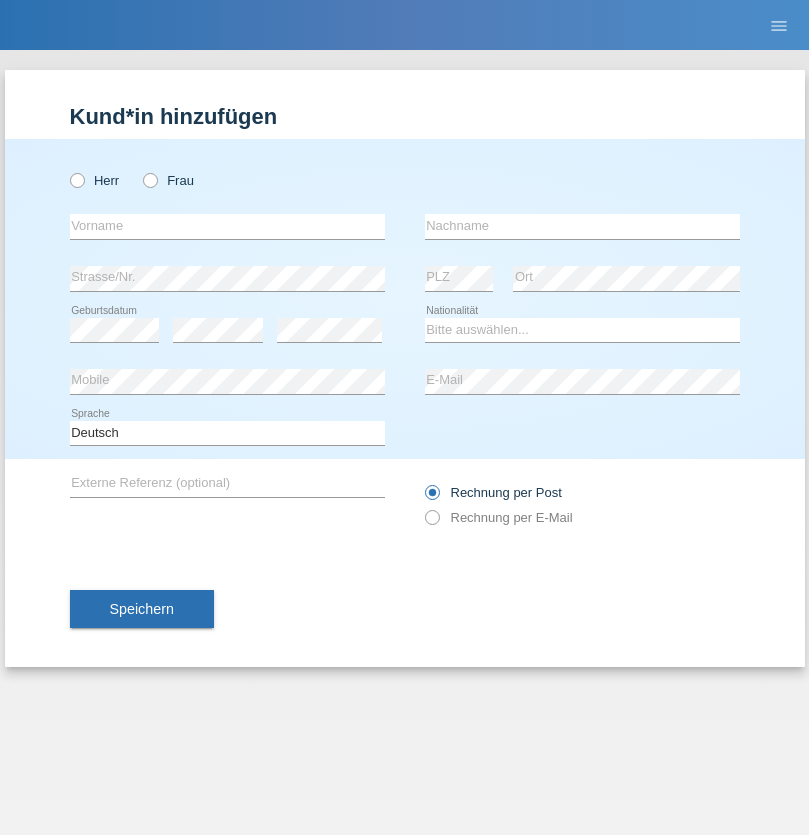 scroll, scrollTop: 0, scrollLeft: 0, axis: both 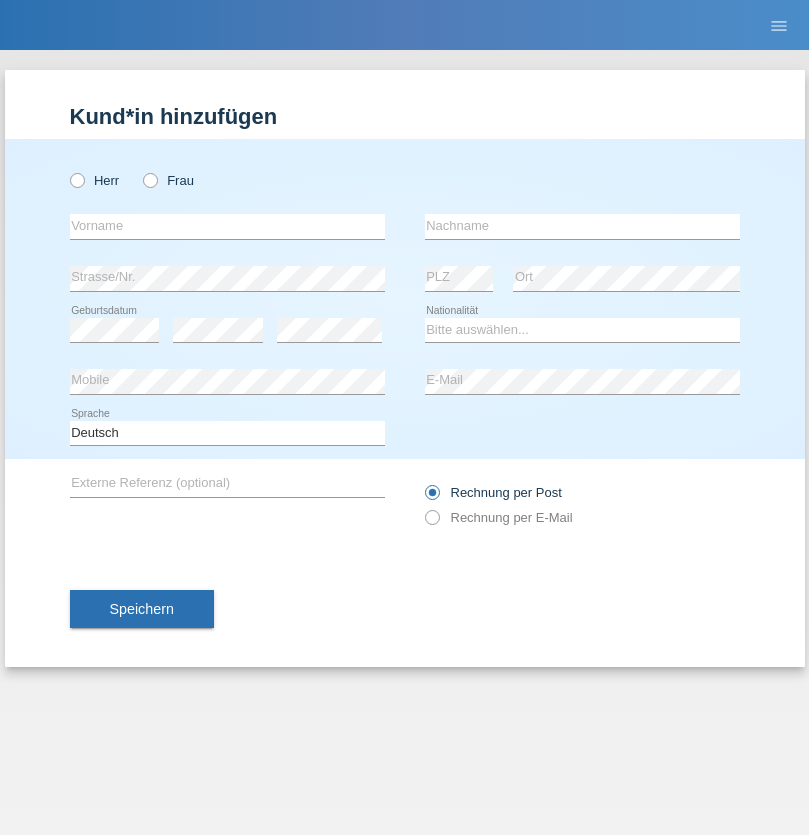 radio on "true" 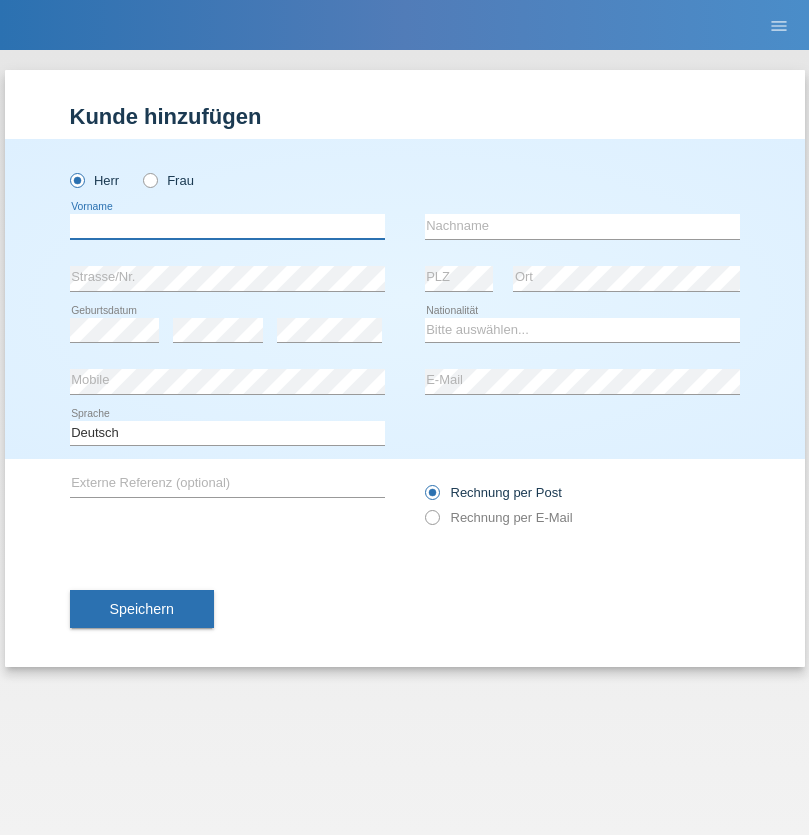 click at bounding box center (227, 226) 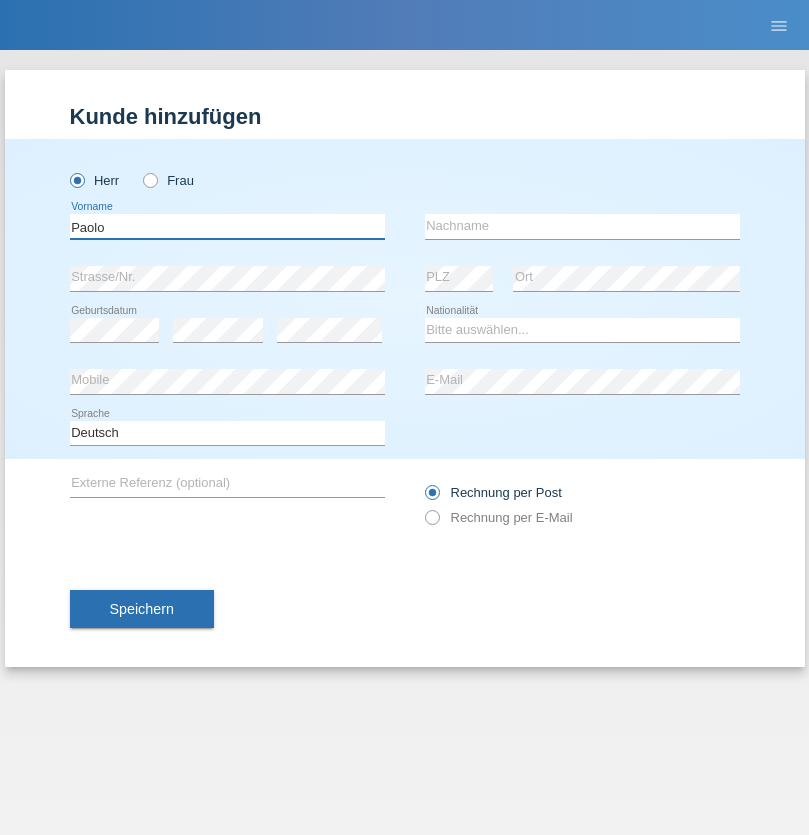 type on "Paolo" 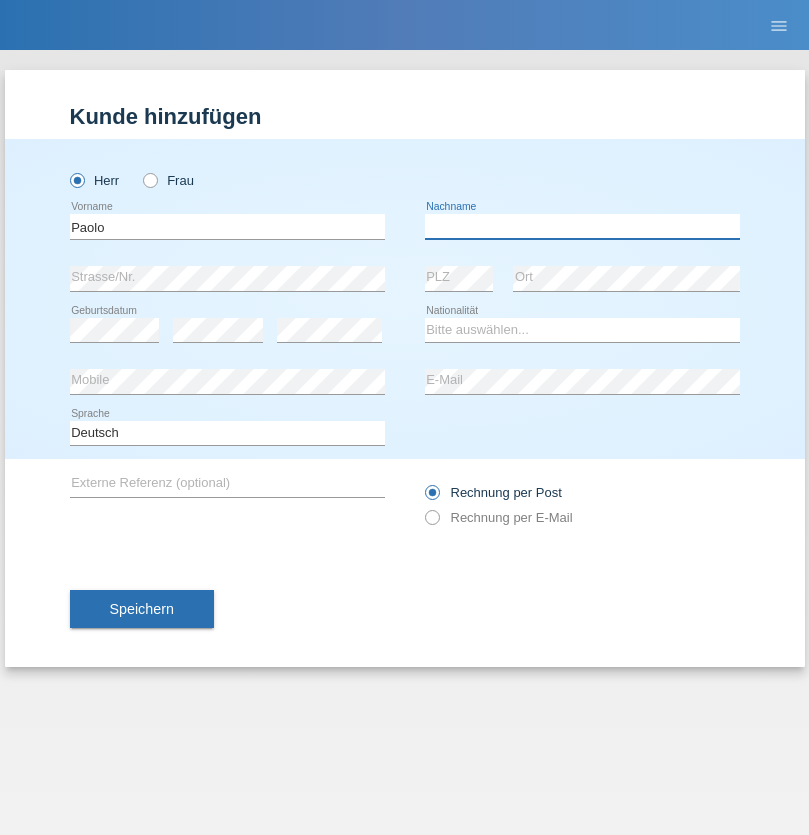 click at bounding box center [582, 226] 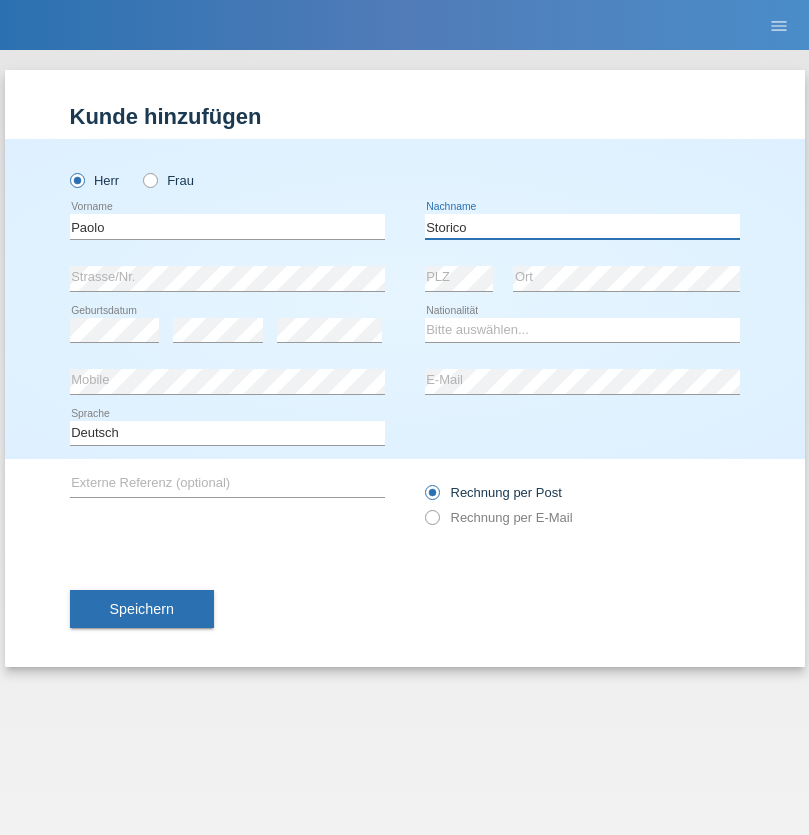 type on "Storico" 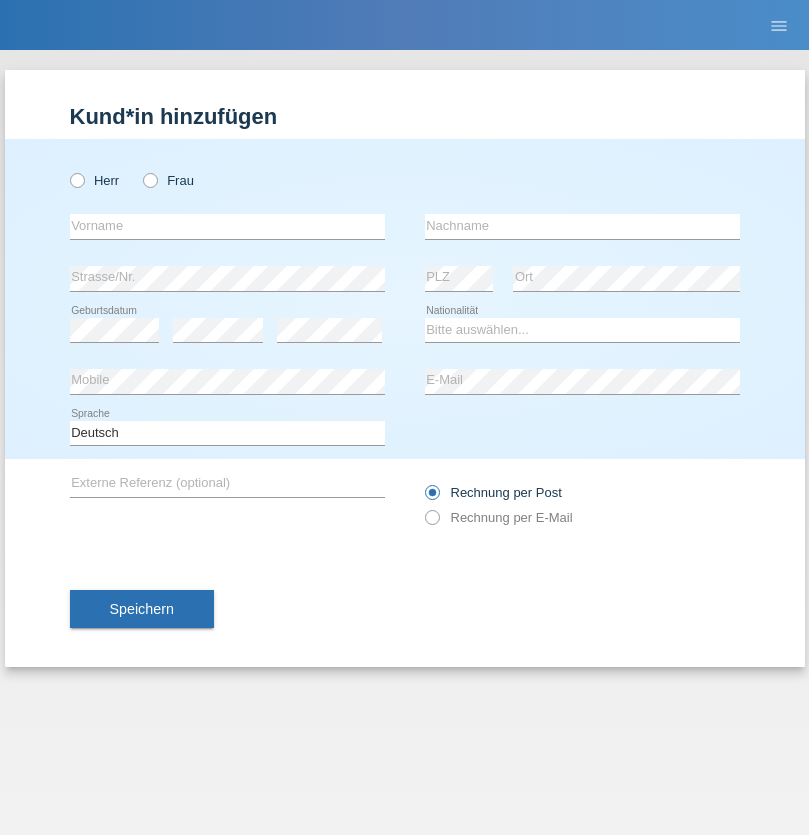 scroll, scrollTop: 0, scrollLeft: 0, axis: both 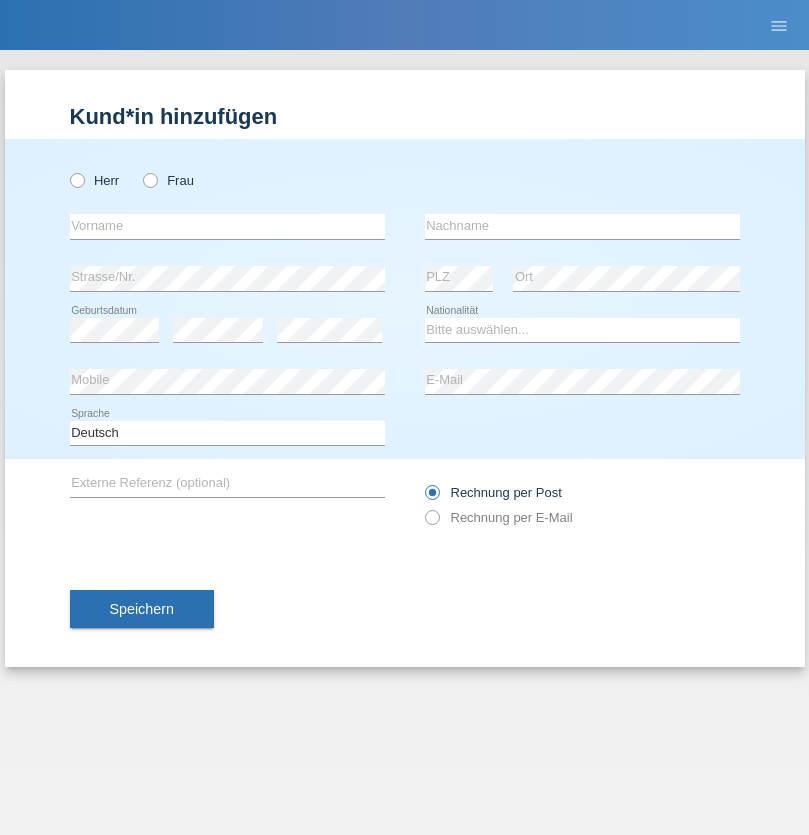 radio on "true" 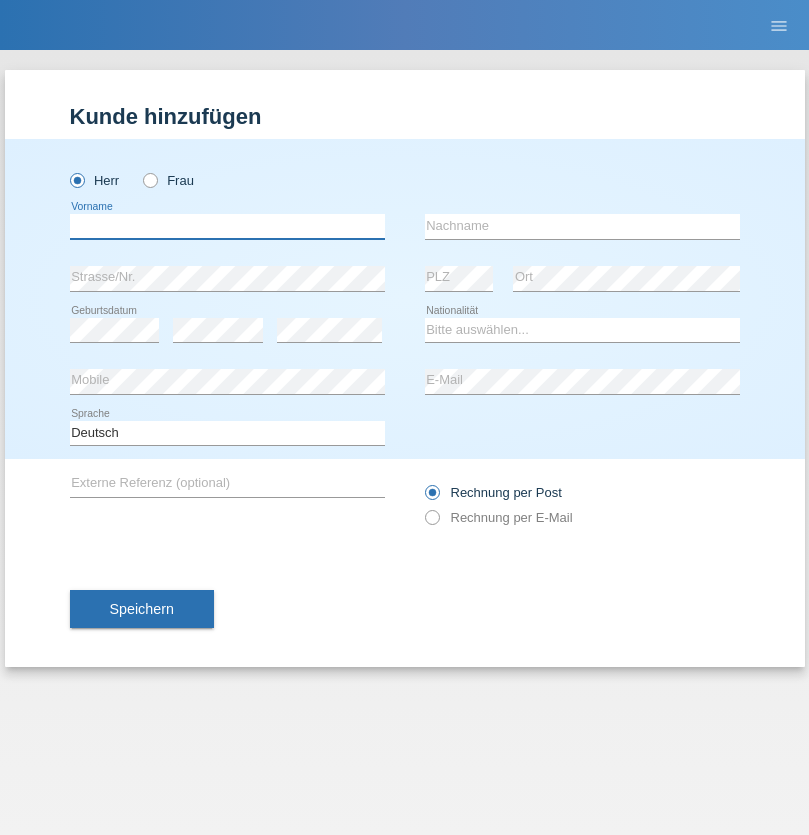click at bounding box center [227, 226] 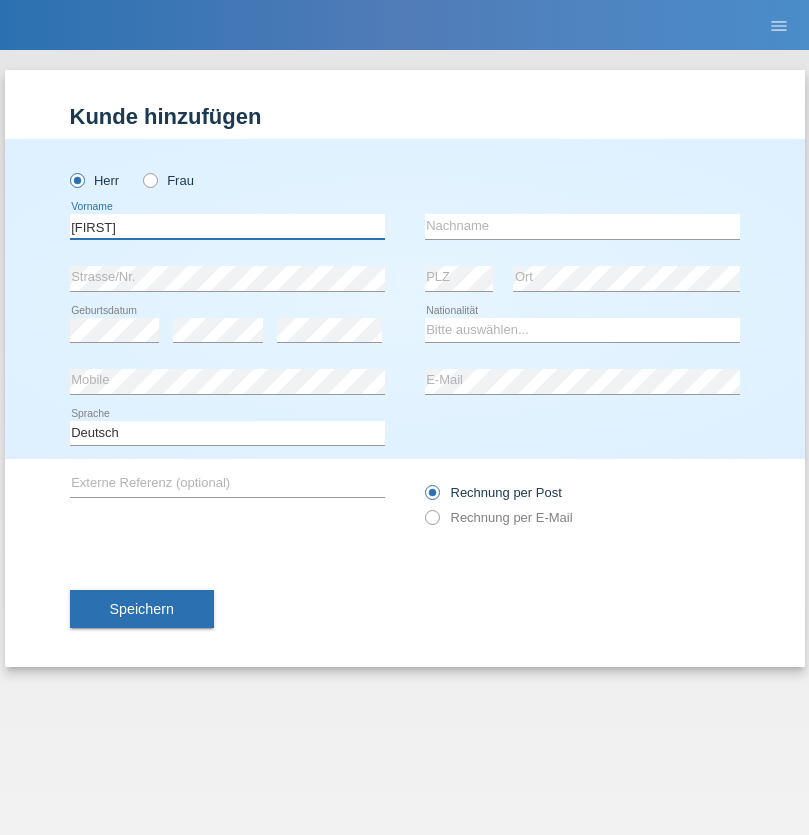 type on "[FIRST]" 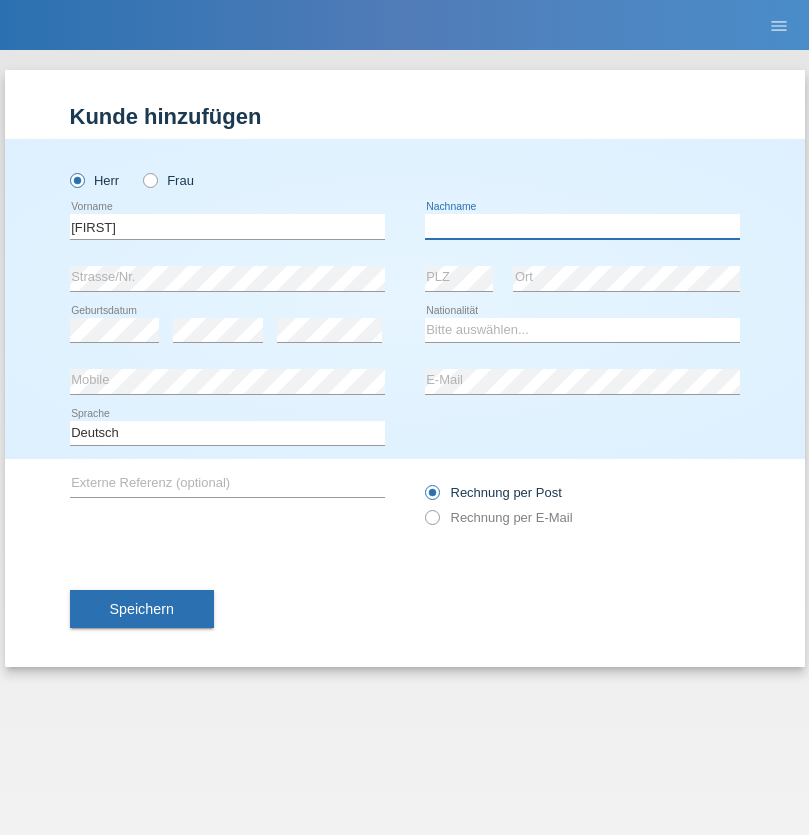 click at bounding box center (582, 226) 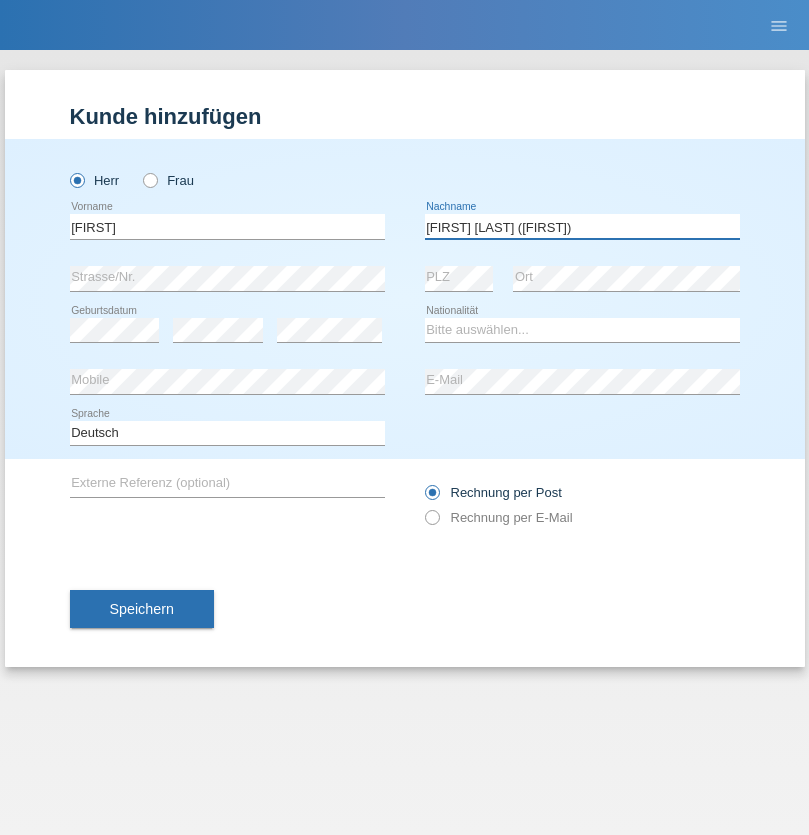 type on "[FIRST] [LAST] ([FIRST])" 